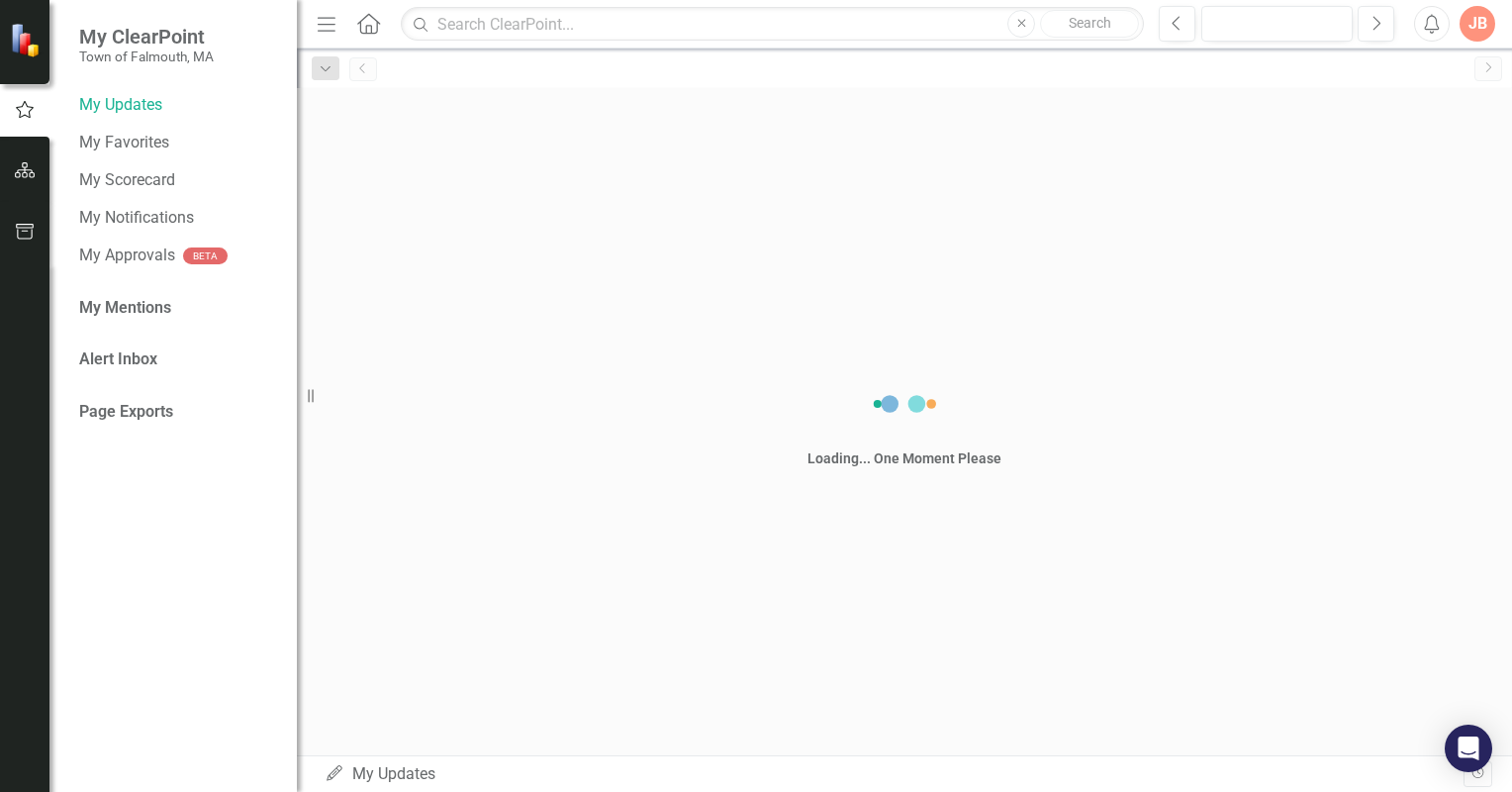 scroll, scrollTop: 0, scrollLeft: 0, axis: both 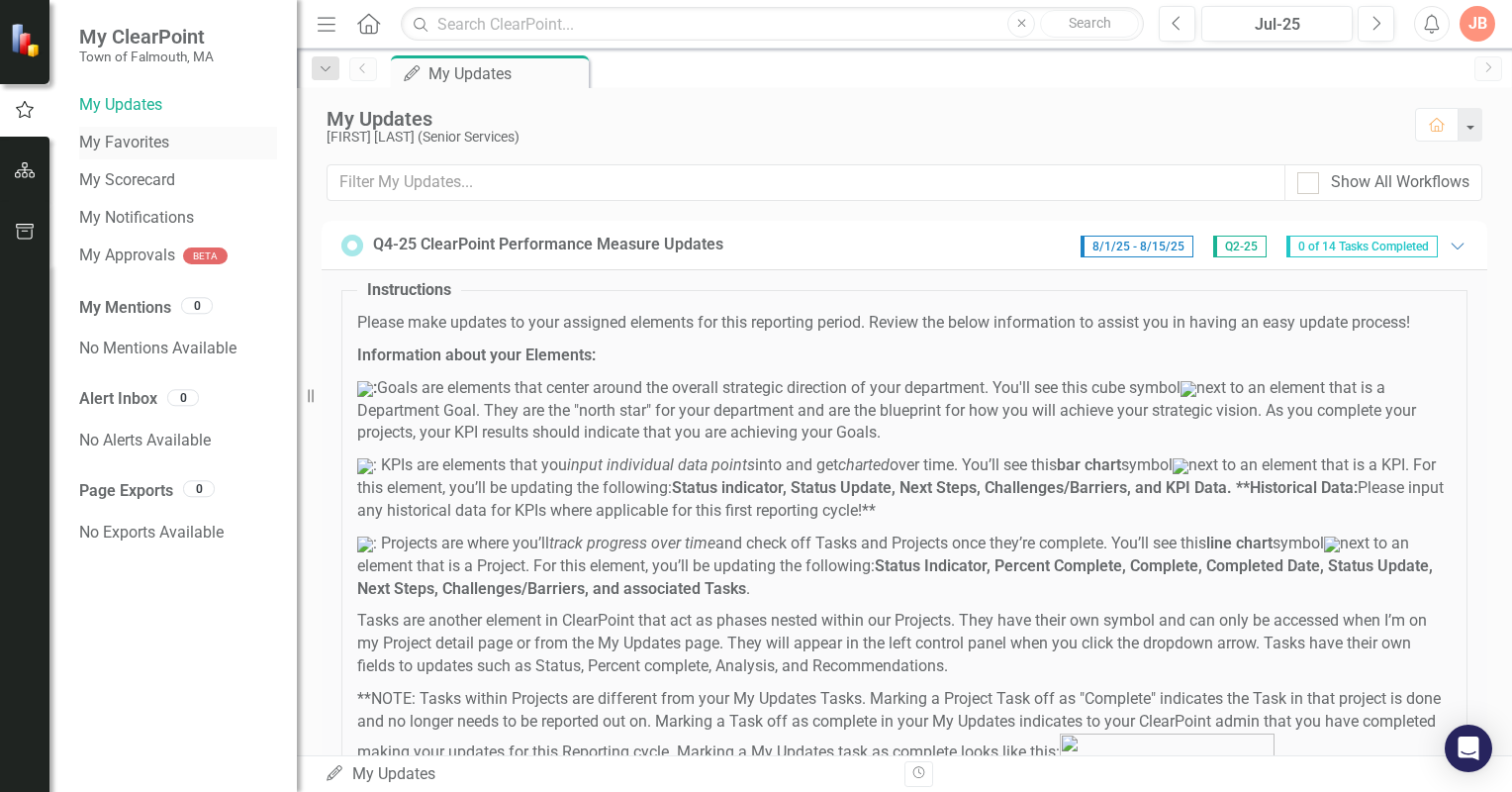 click on "My Favorites" at bounding box center [178, 143] 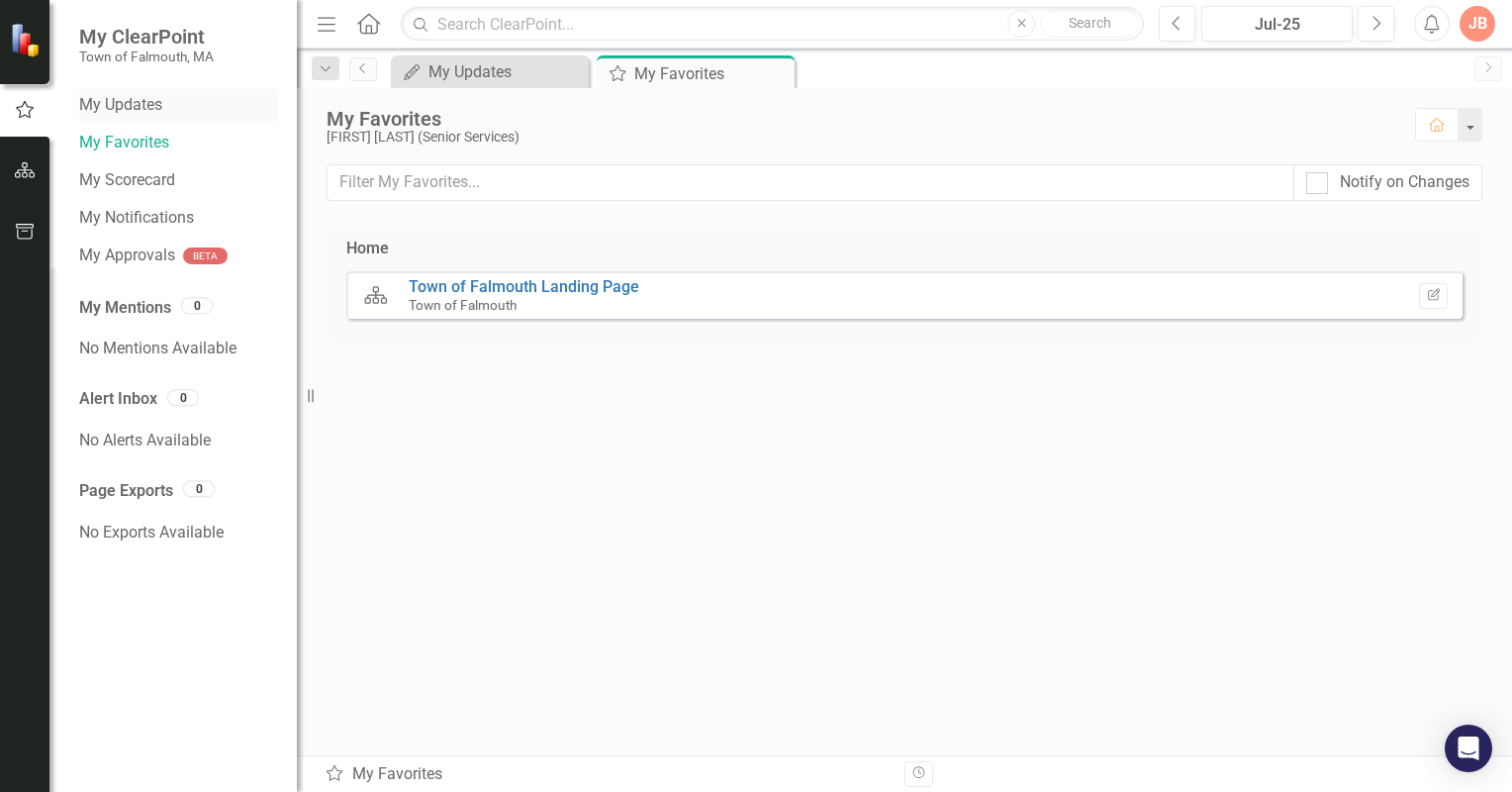 click on "My Updates" at bounding box center [178, 105] 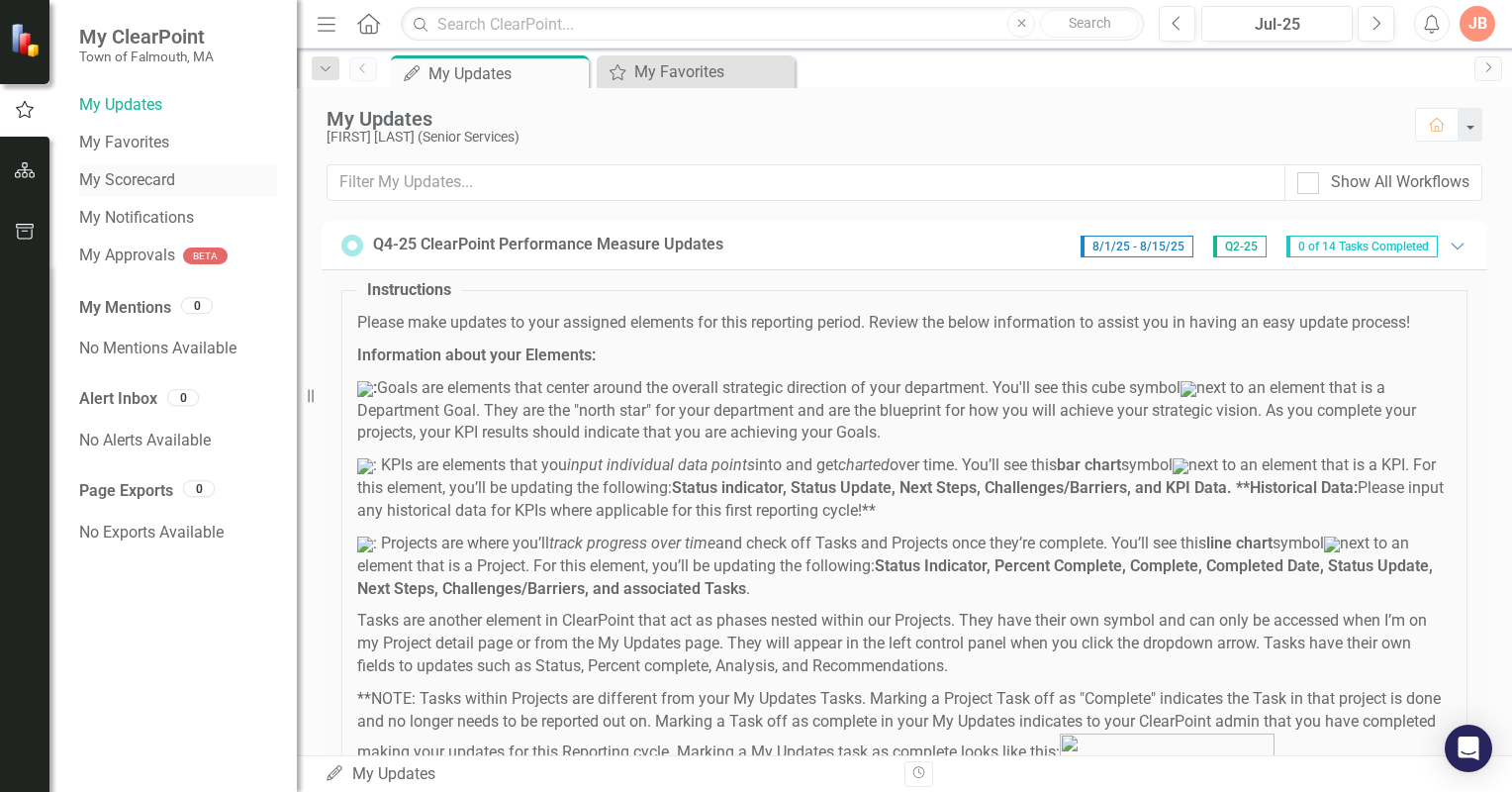 click on "My Scorecard" at bounding box center [178, 180] 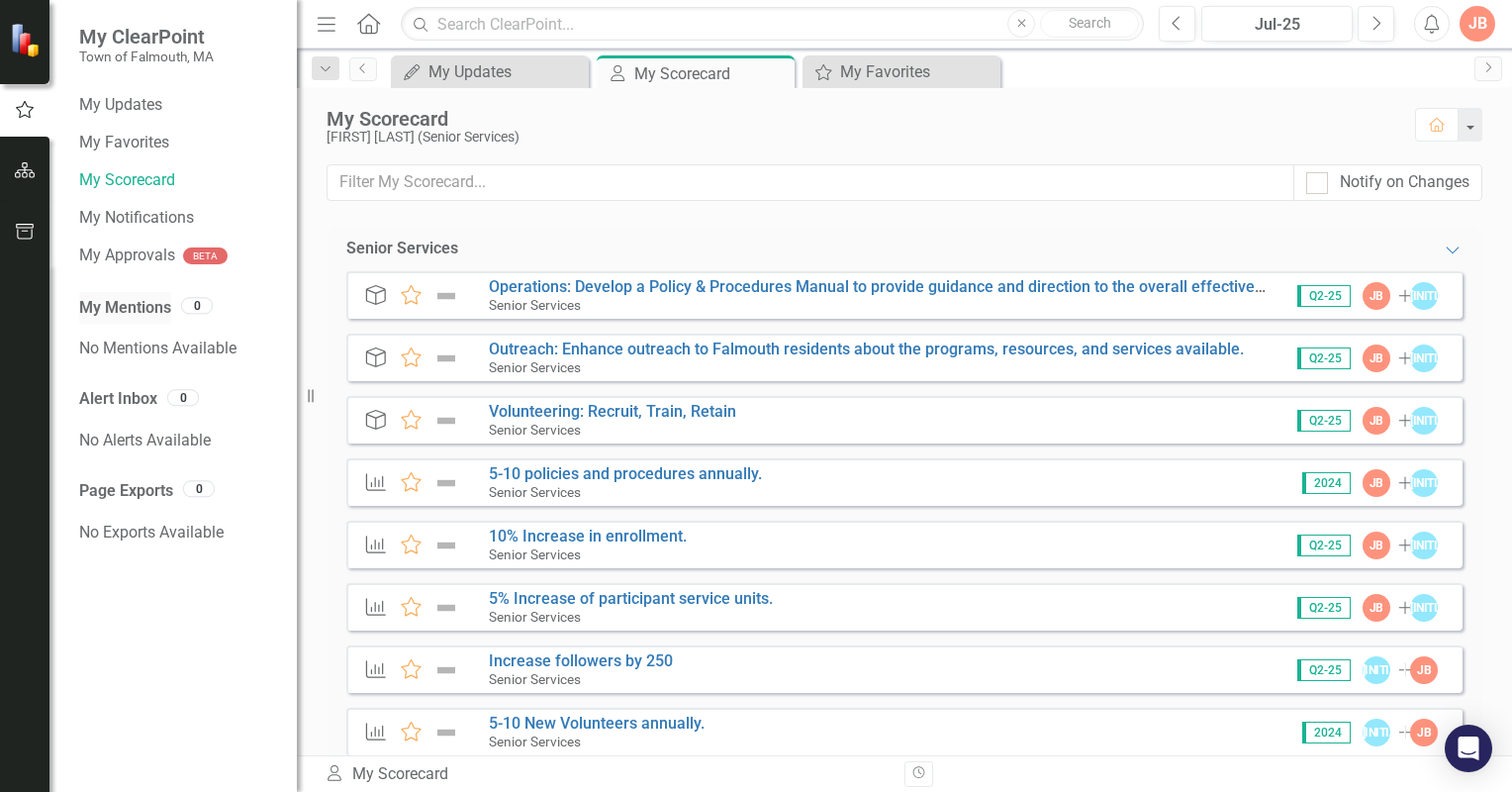 click on "My Mentions" at bounding box center (125, 308) 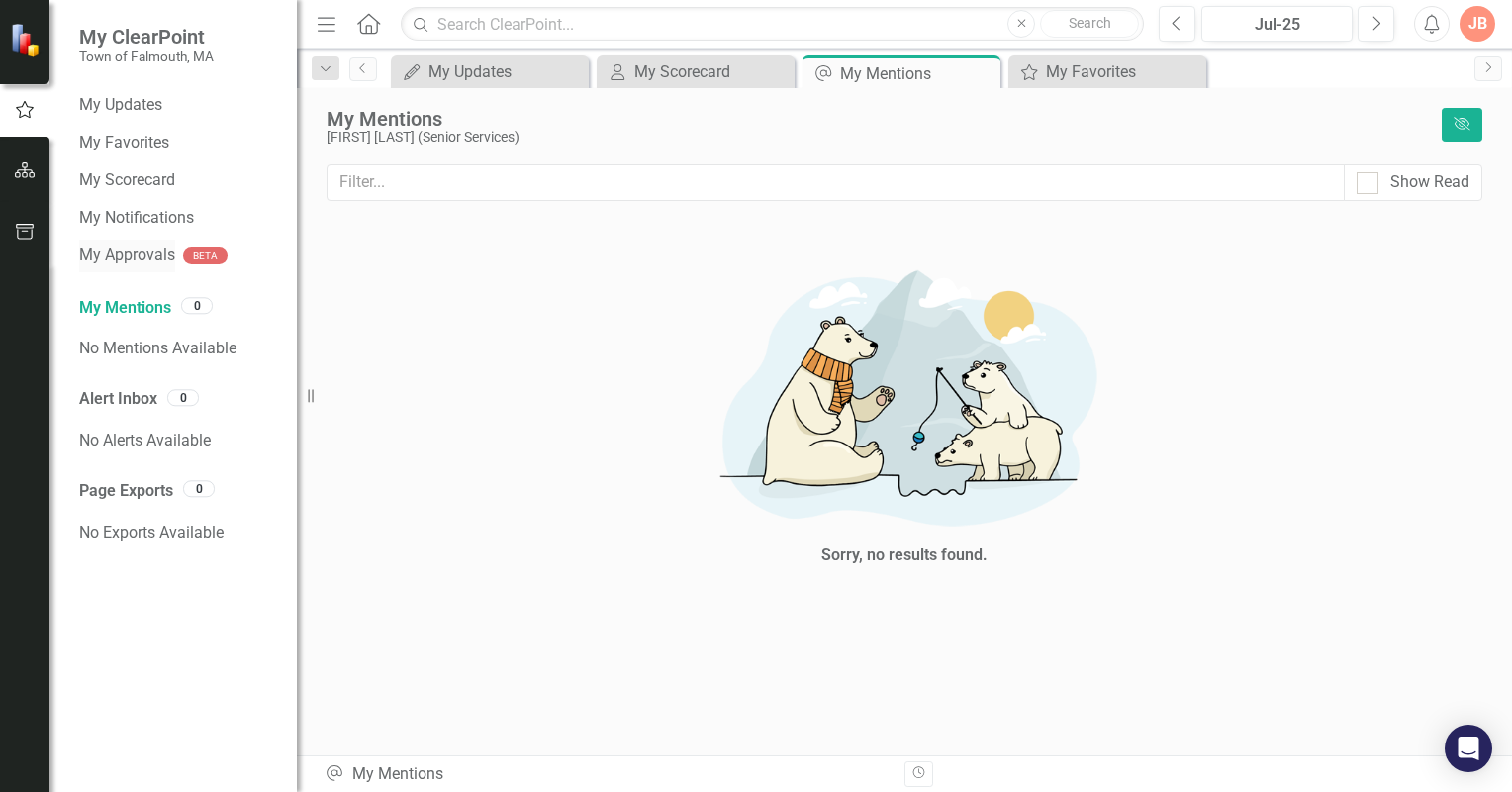 click on "My Approvals" at bounding box center (127, 255) 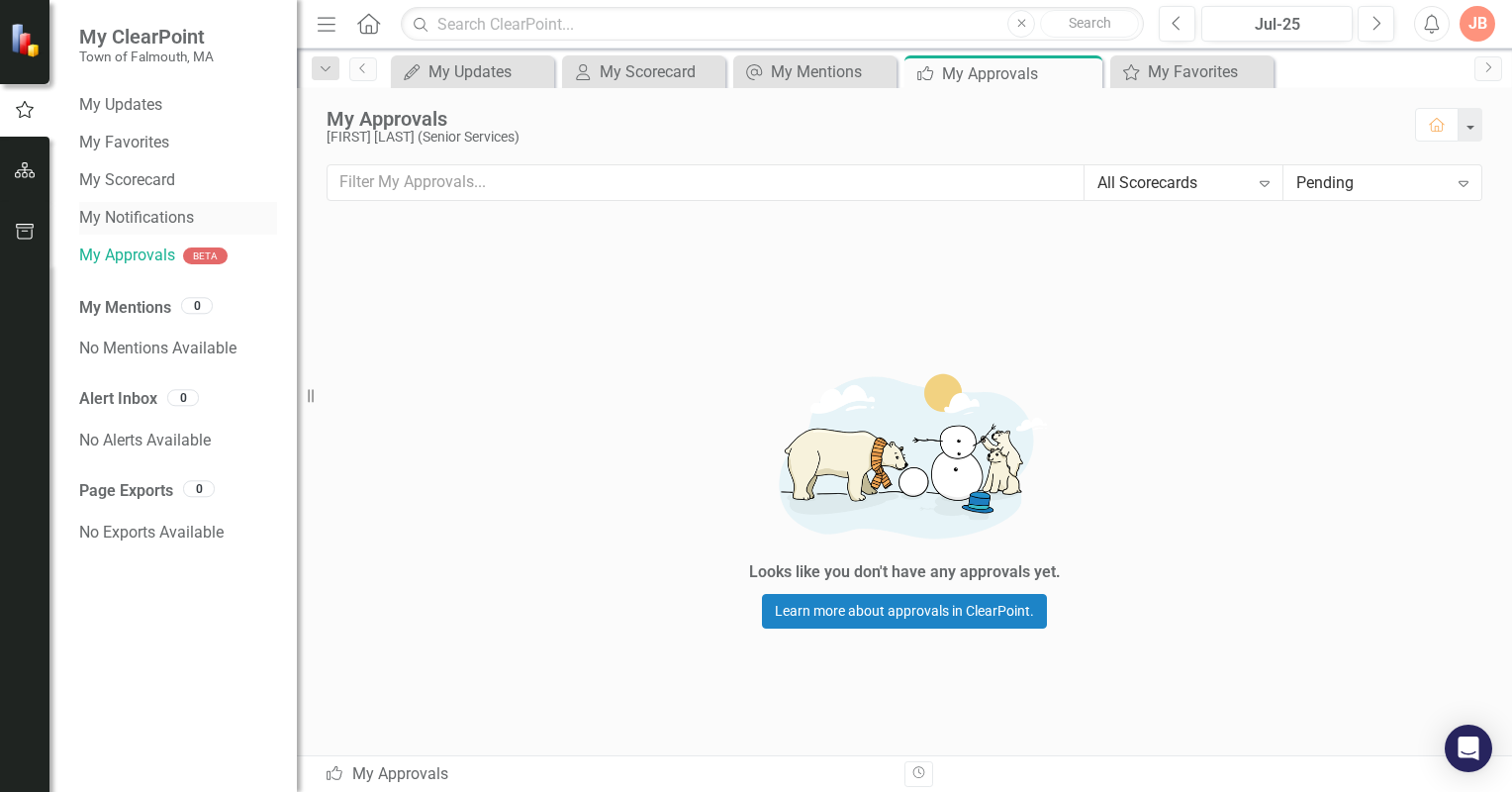 click on "My Notifications" at bounding box center [178, 218] 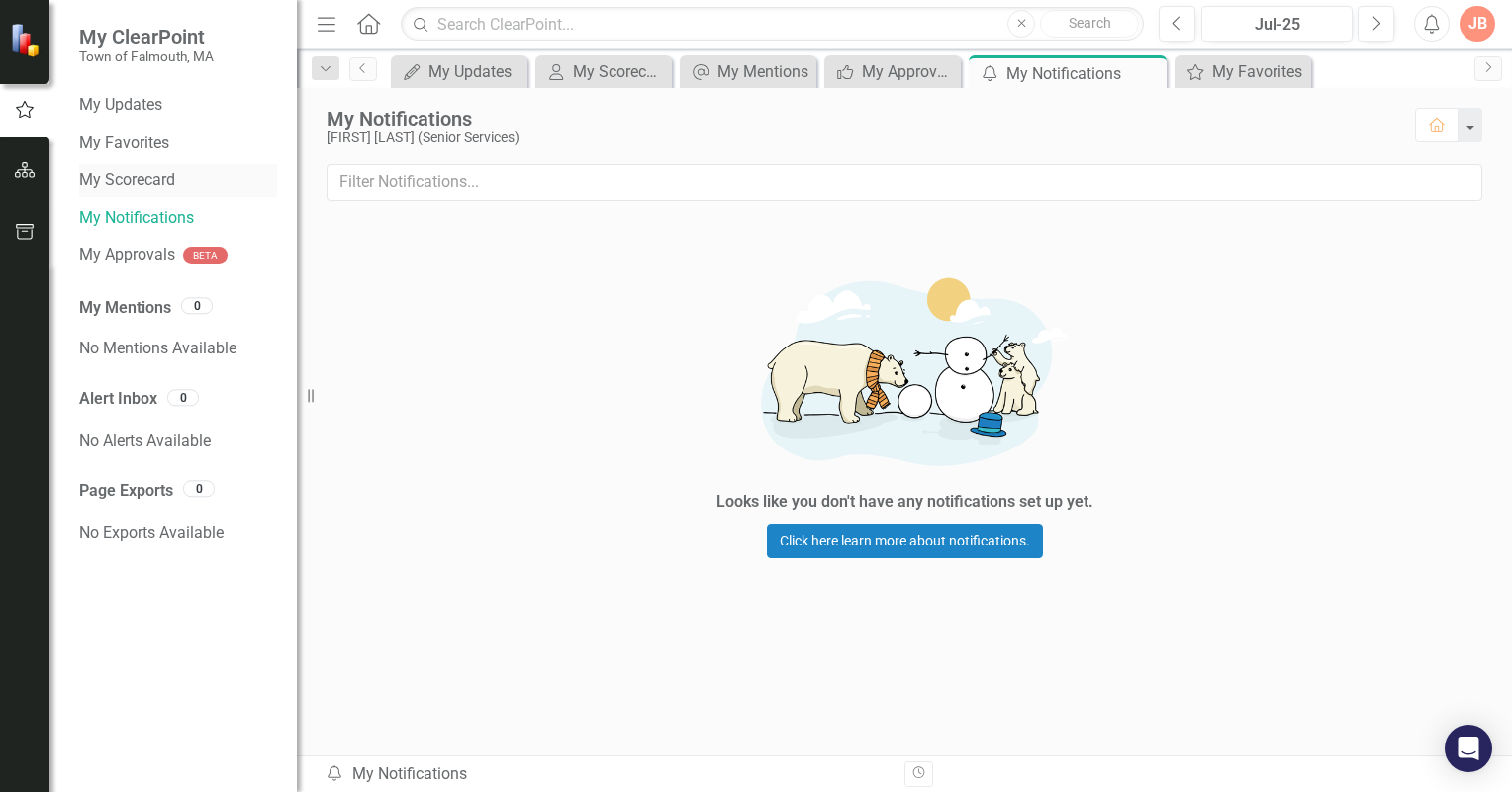 click on "My Scorecard" at bounding box center [178, 180] 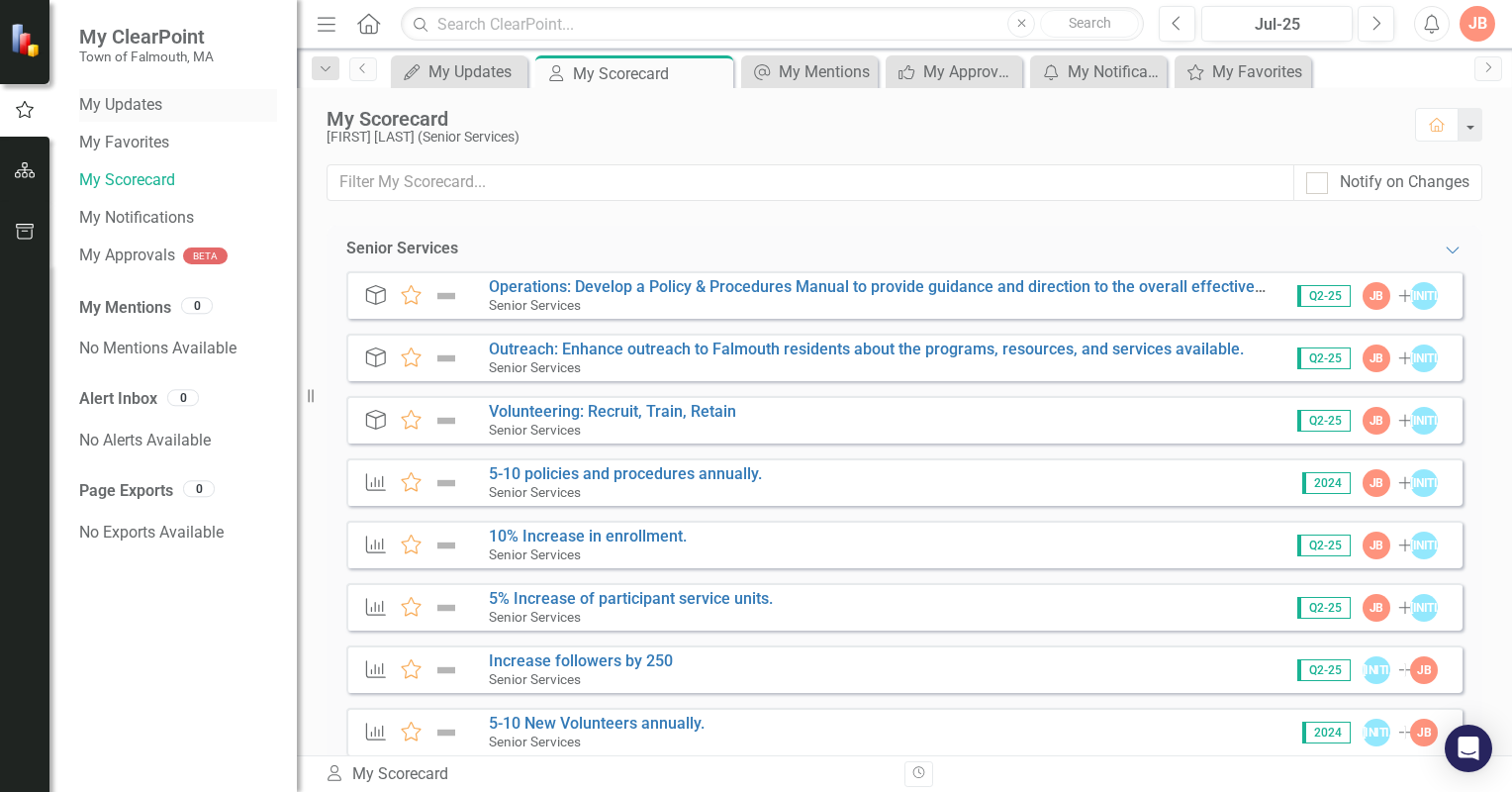 click on "My Updates" at bounding box center [178, 105] 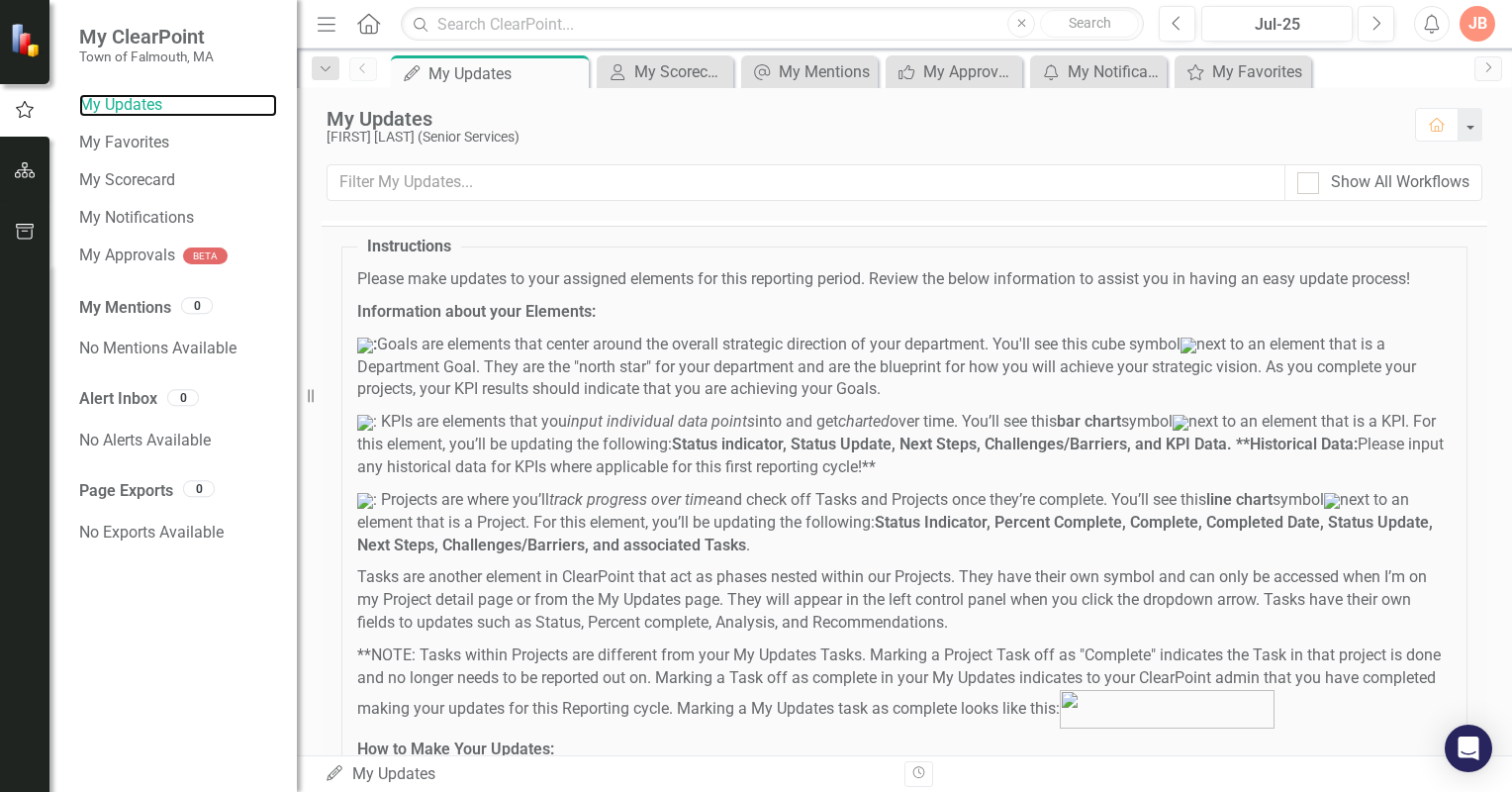 scroll, scrollTop: 0, scrollLeft: 0, axis: both 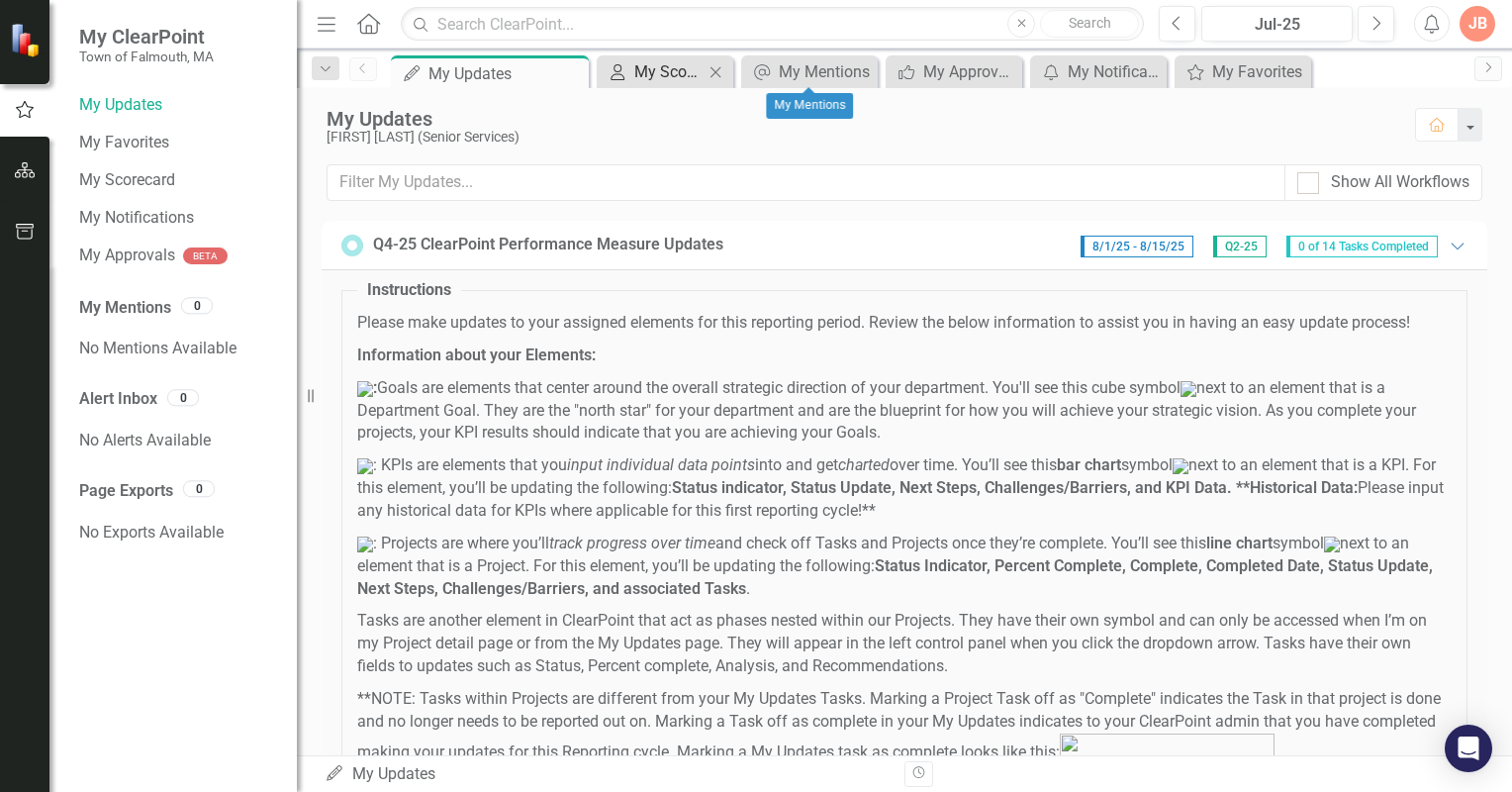 click on "My Scorecard" at bounding box center (669, 71) 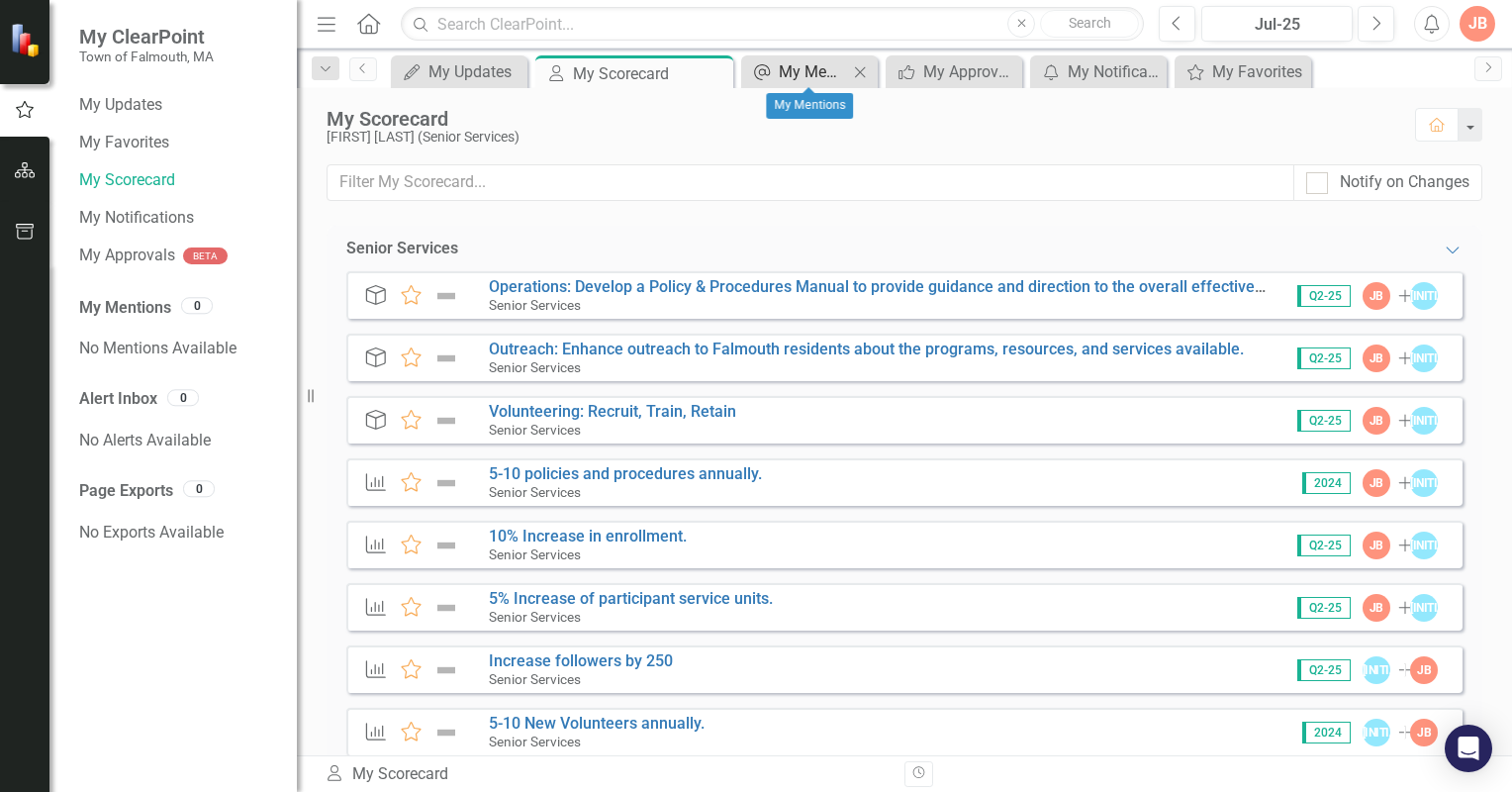 click on "My Mentions" at bounding box center [813, 71] 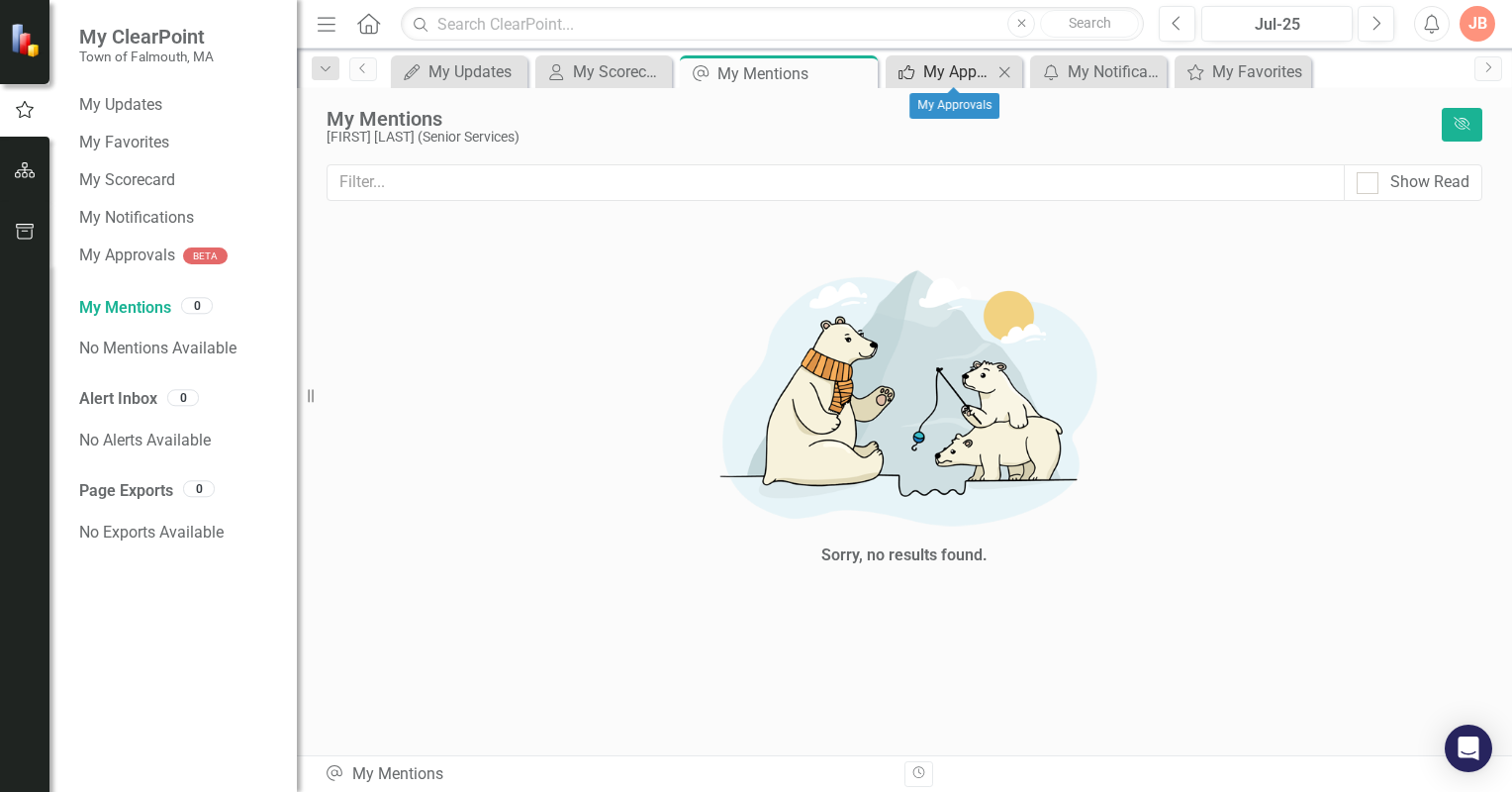 click on "My Approvals" at bounding box center [958, 71] 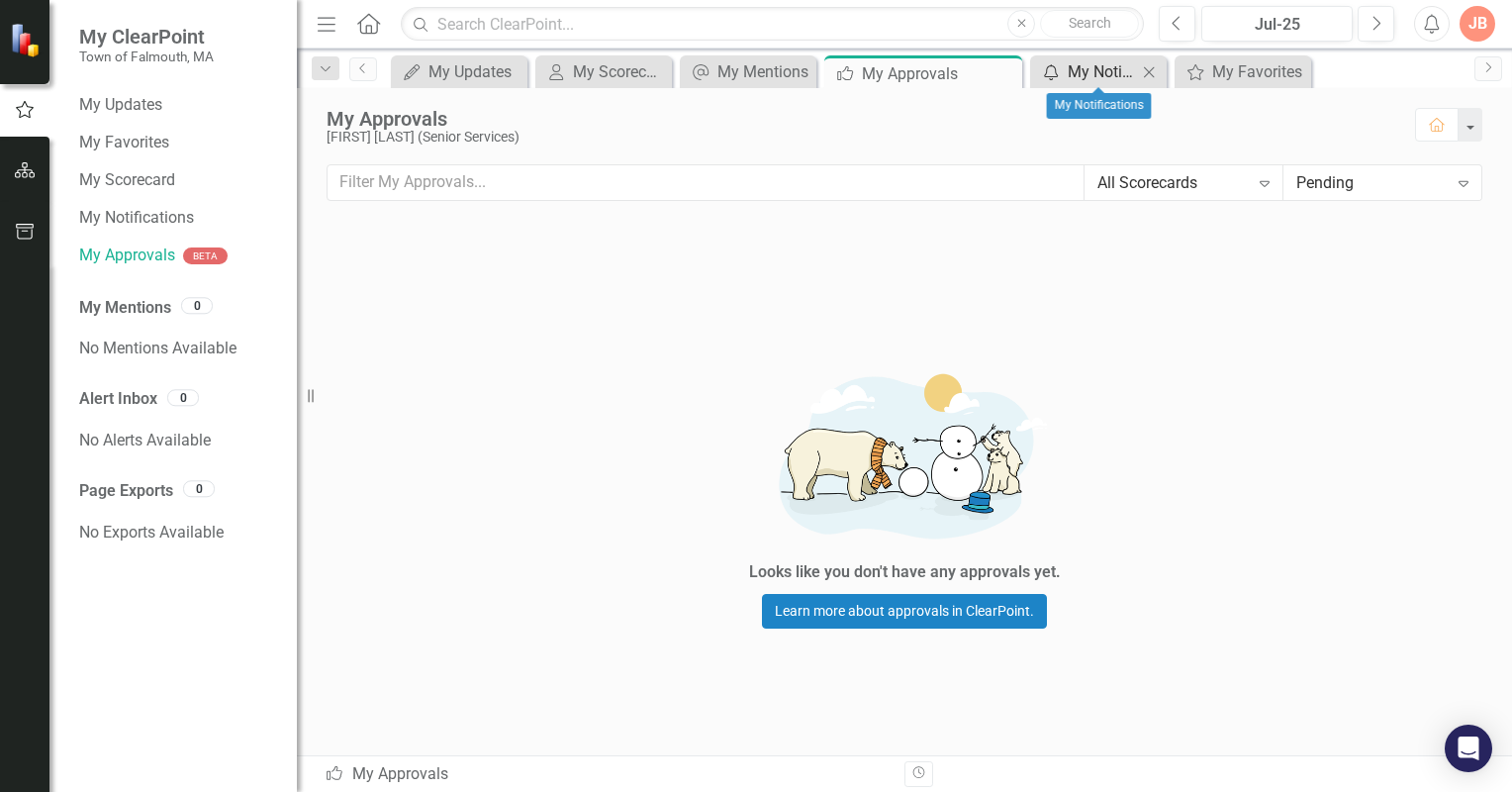 click on "My Notifications" at bounding box center (1102, 71) 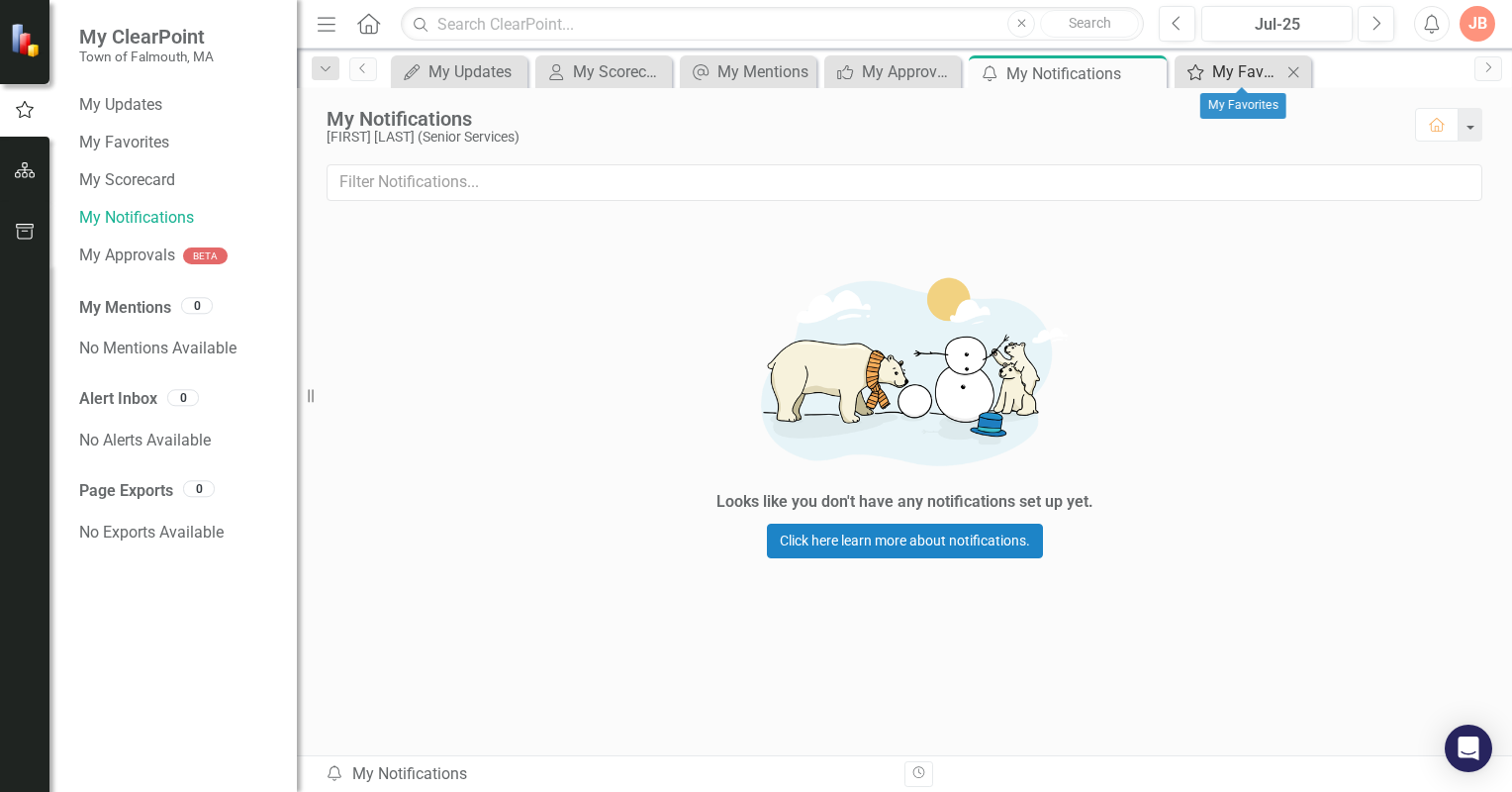 click on "My Favorites" at bounding box center (1247, 71) 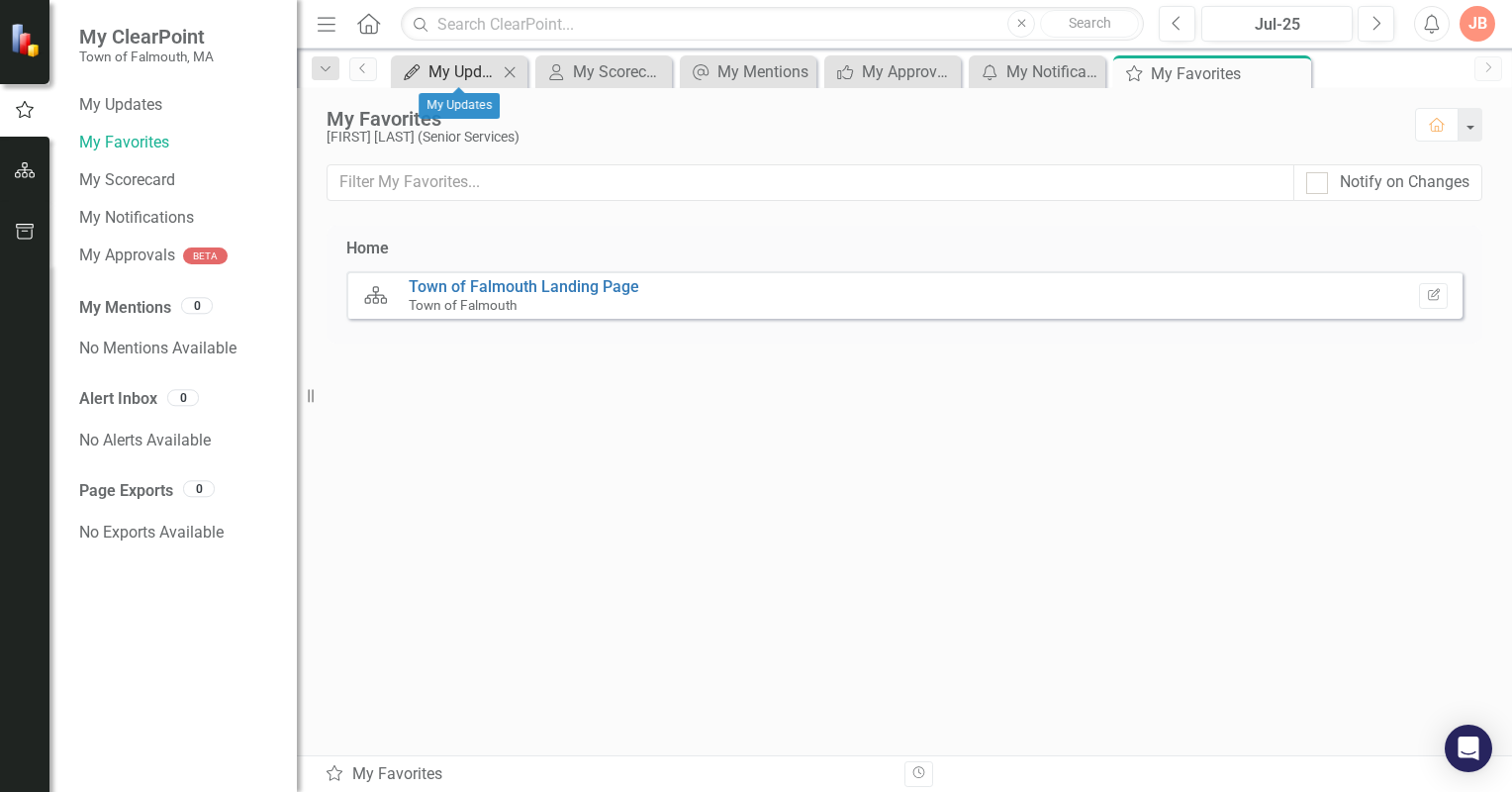 click on "My Updates" at bounding box center (463, 71) 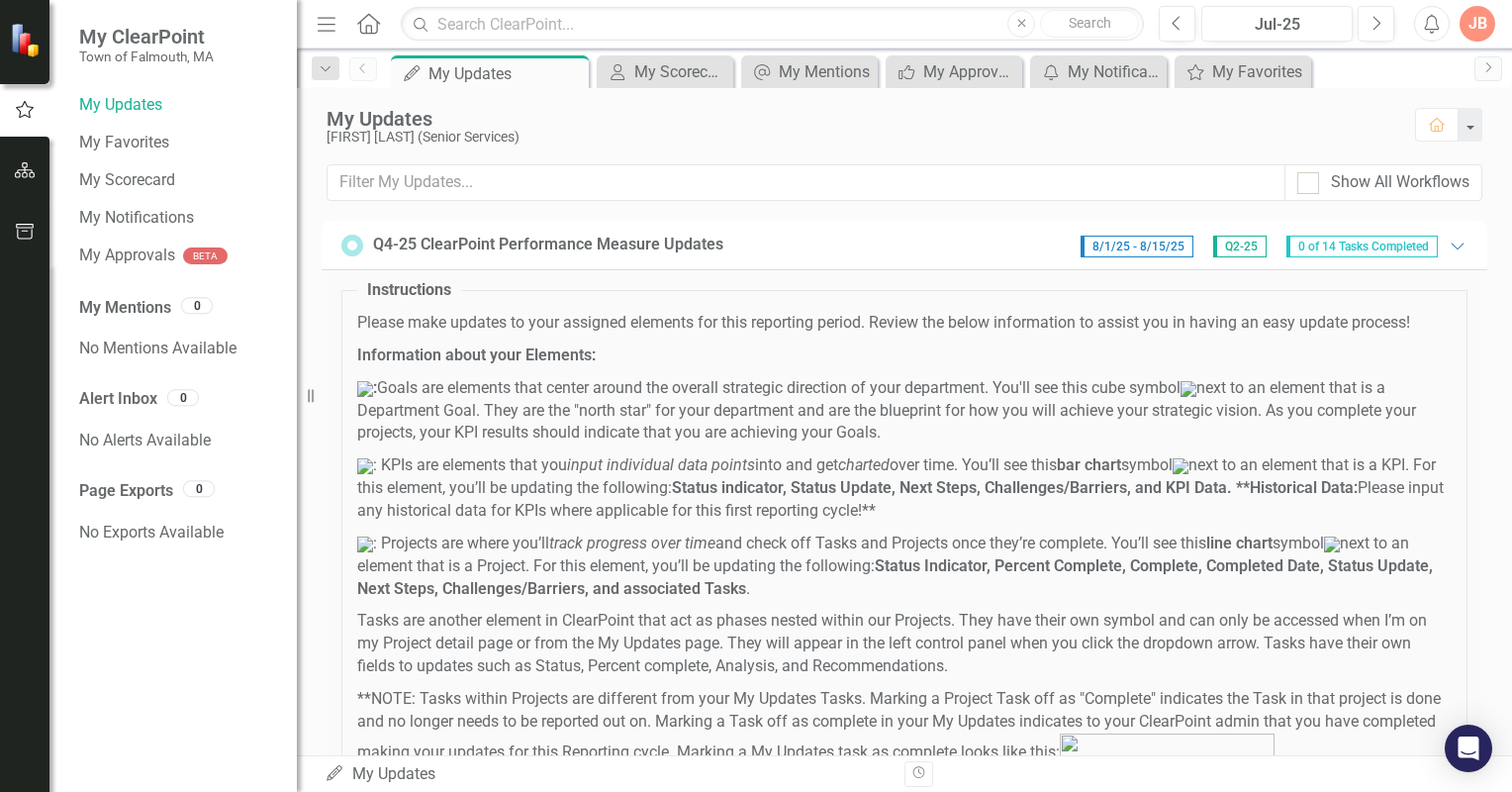 click on "Home" 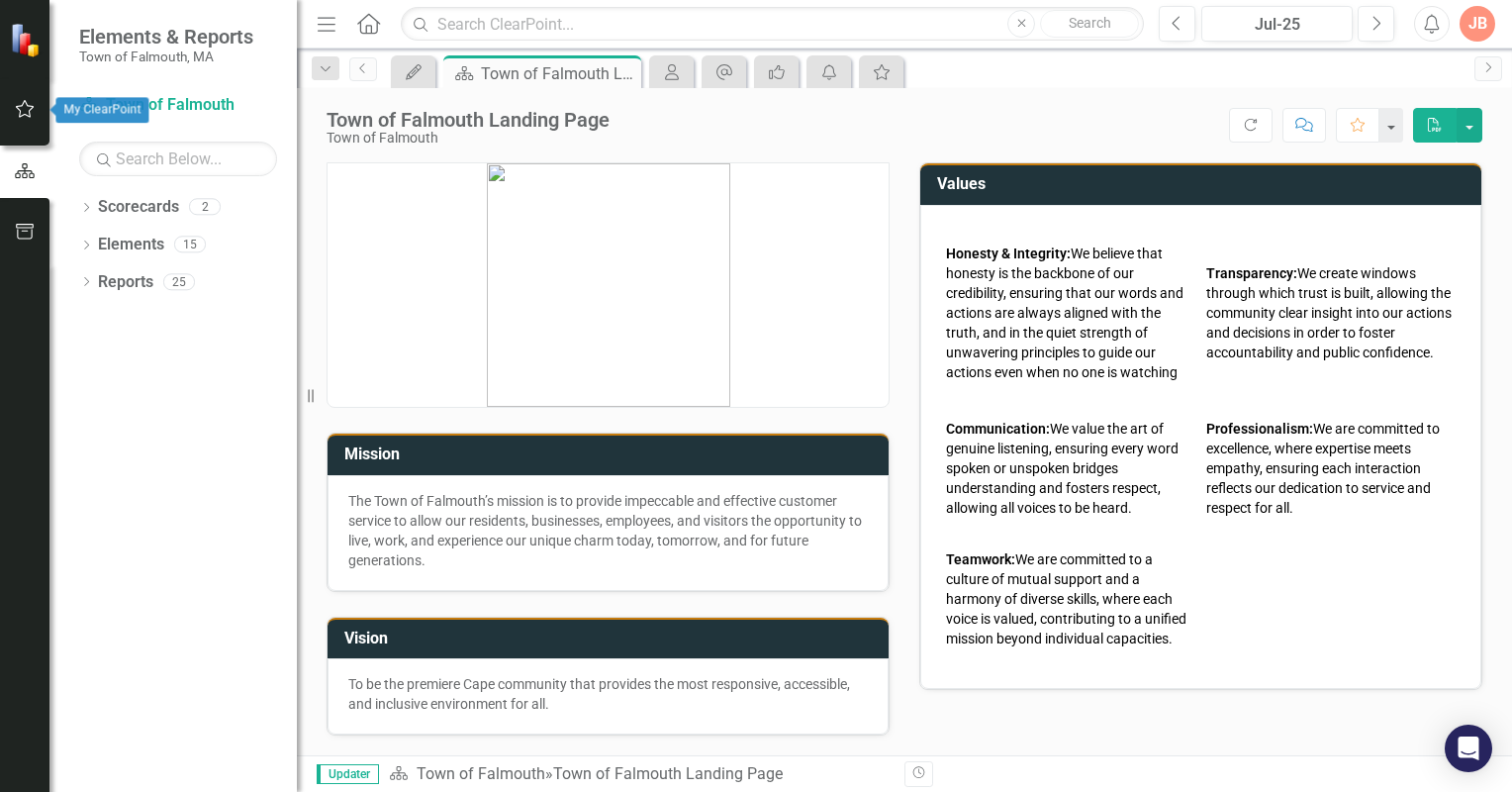 click 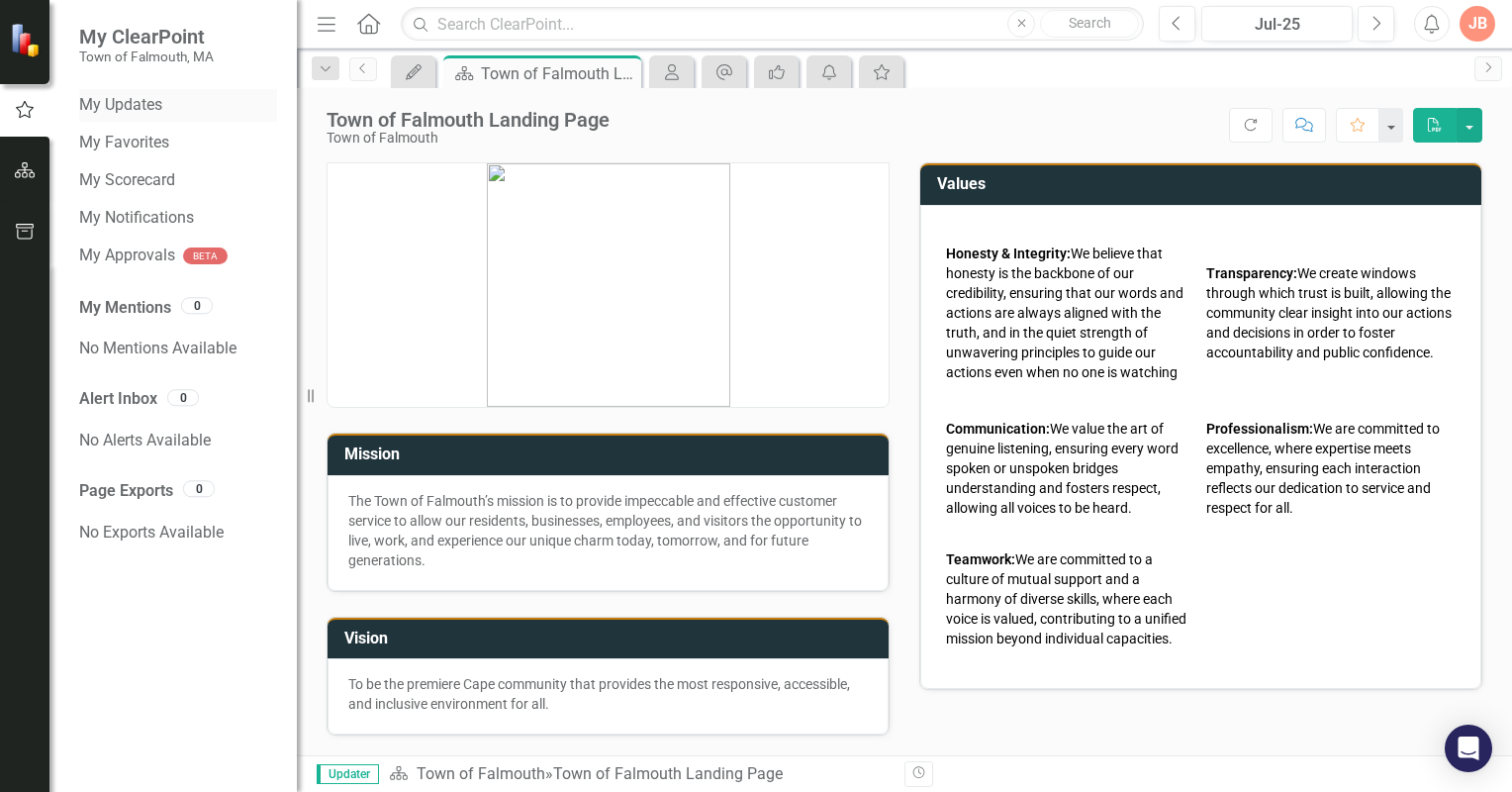 click on "My Updates" at bounding box center (178, 105) 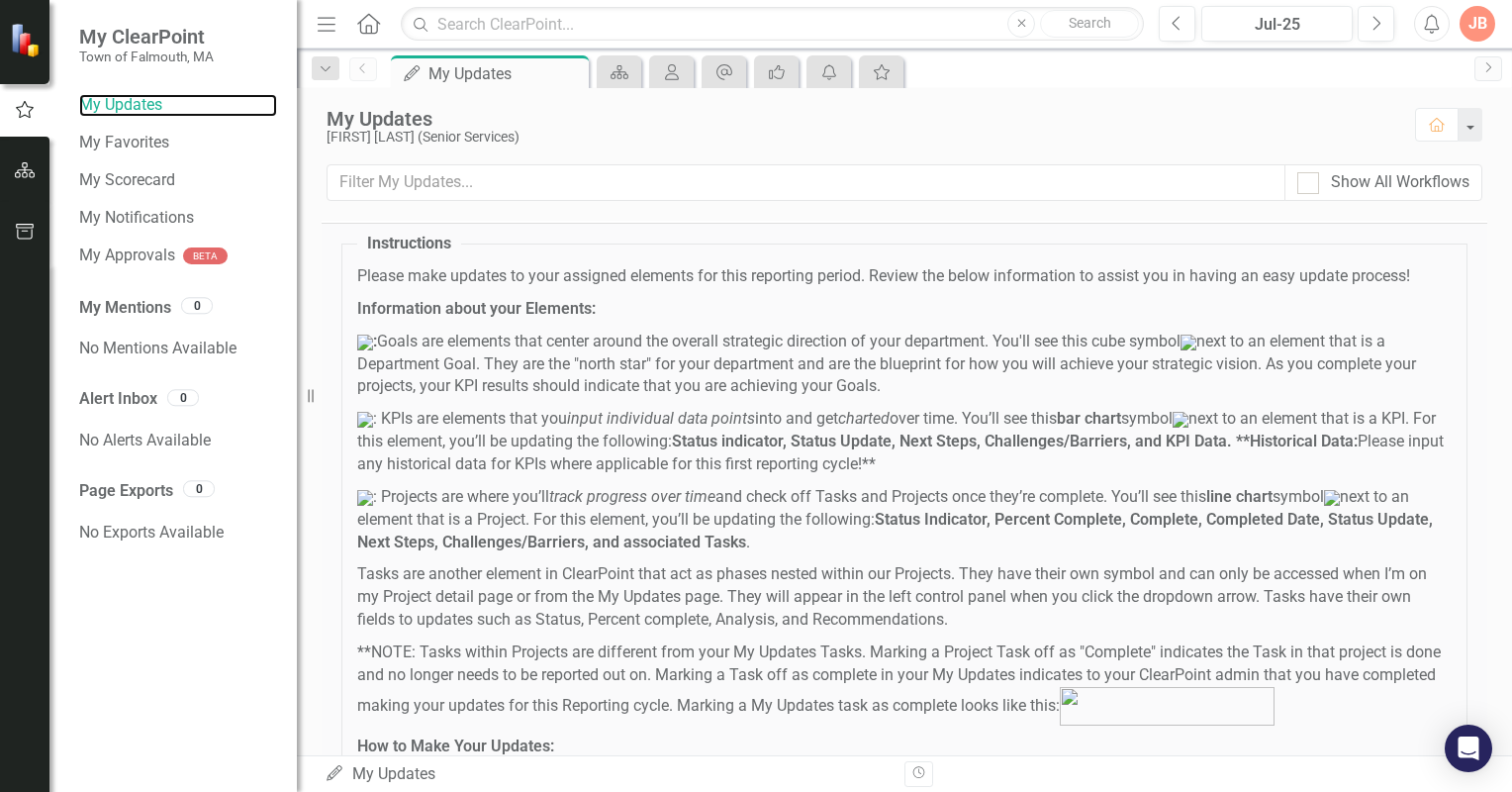 scroll, scrollTop: 0, scrollLeft: 0, axis: both 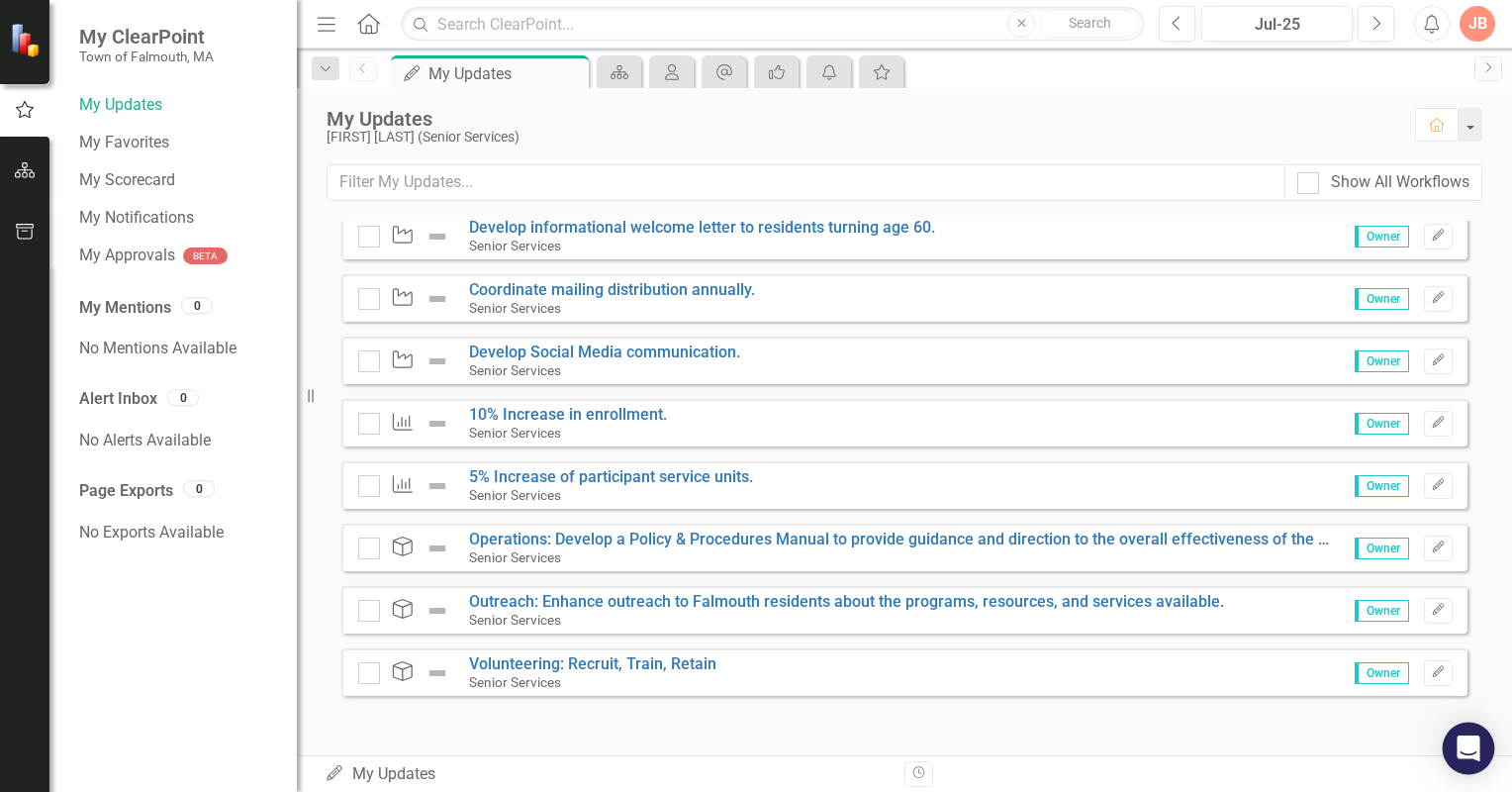 click 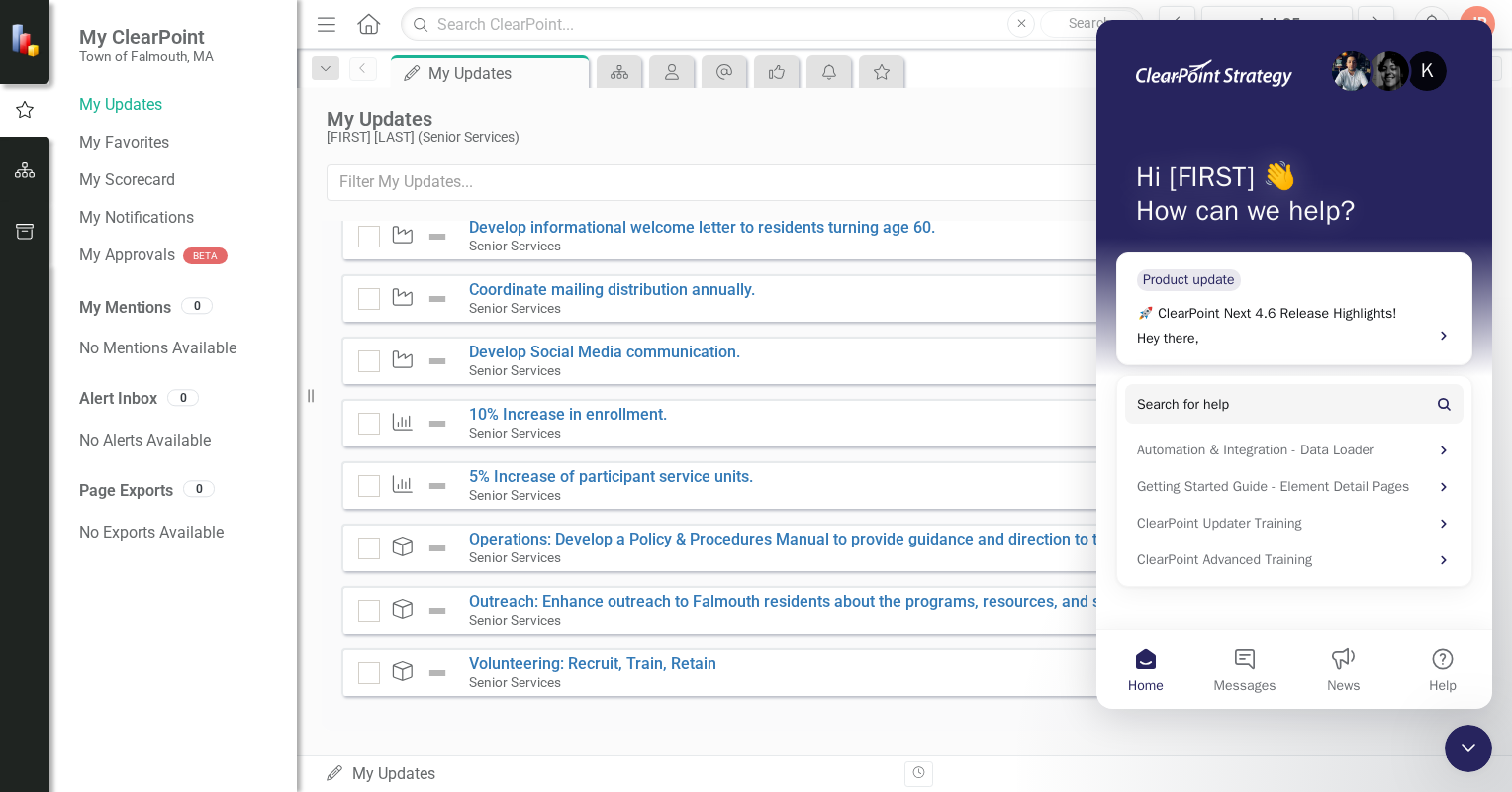 scroll, scrollTop: 0, scrollLeft: 0, axis: both 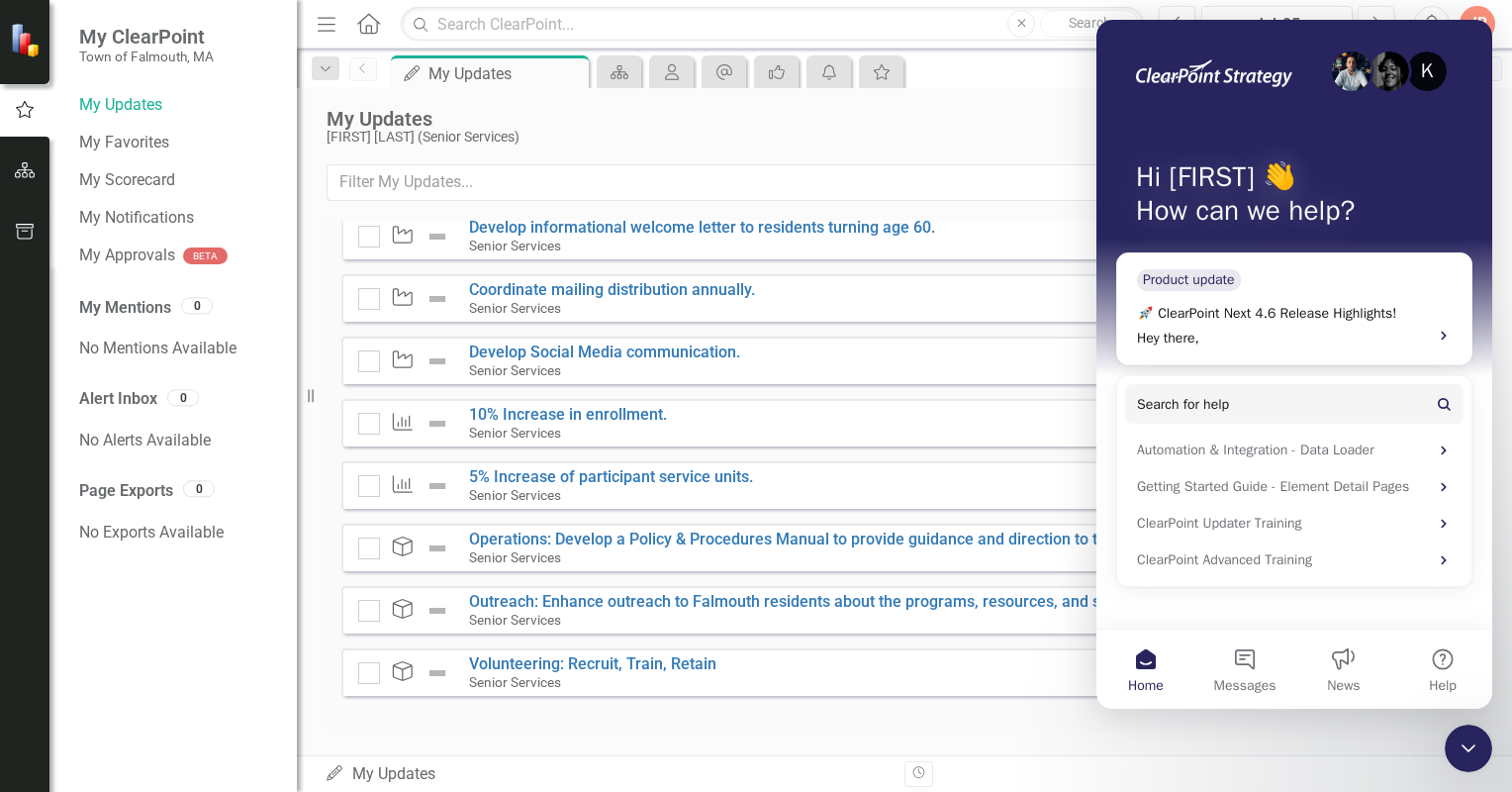 click on "Home" at bounding box center [1146, 669] 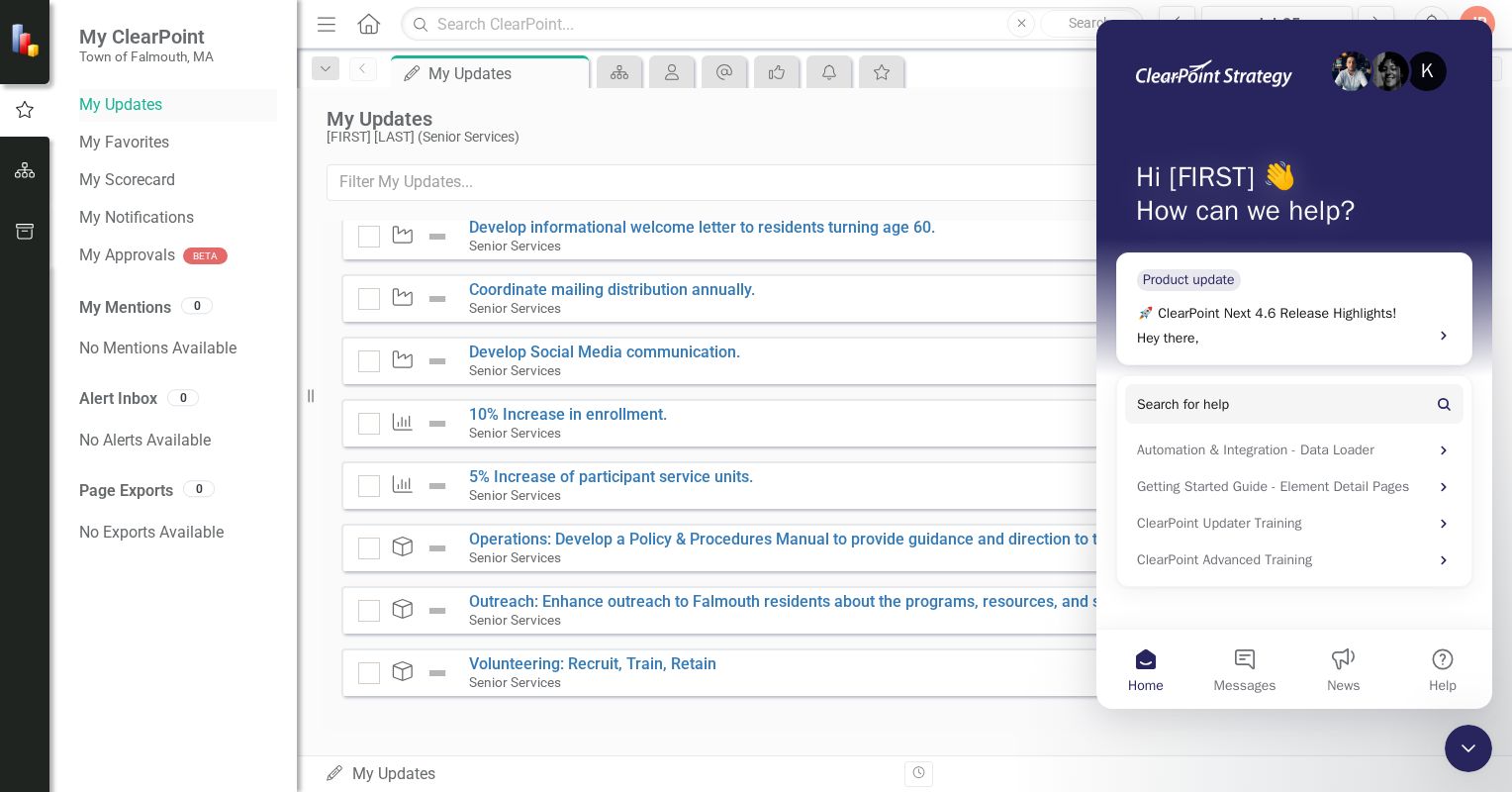 click on "My Updates" at bounding box center [178, 105] 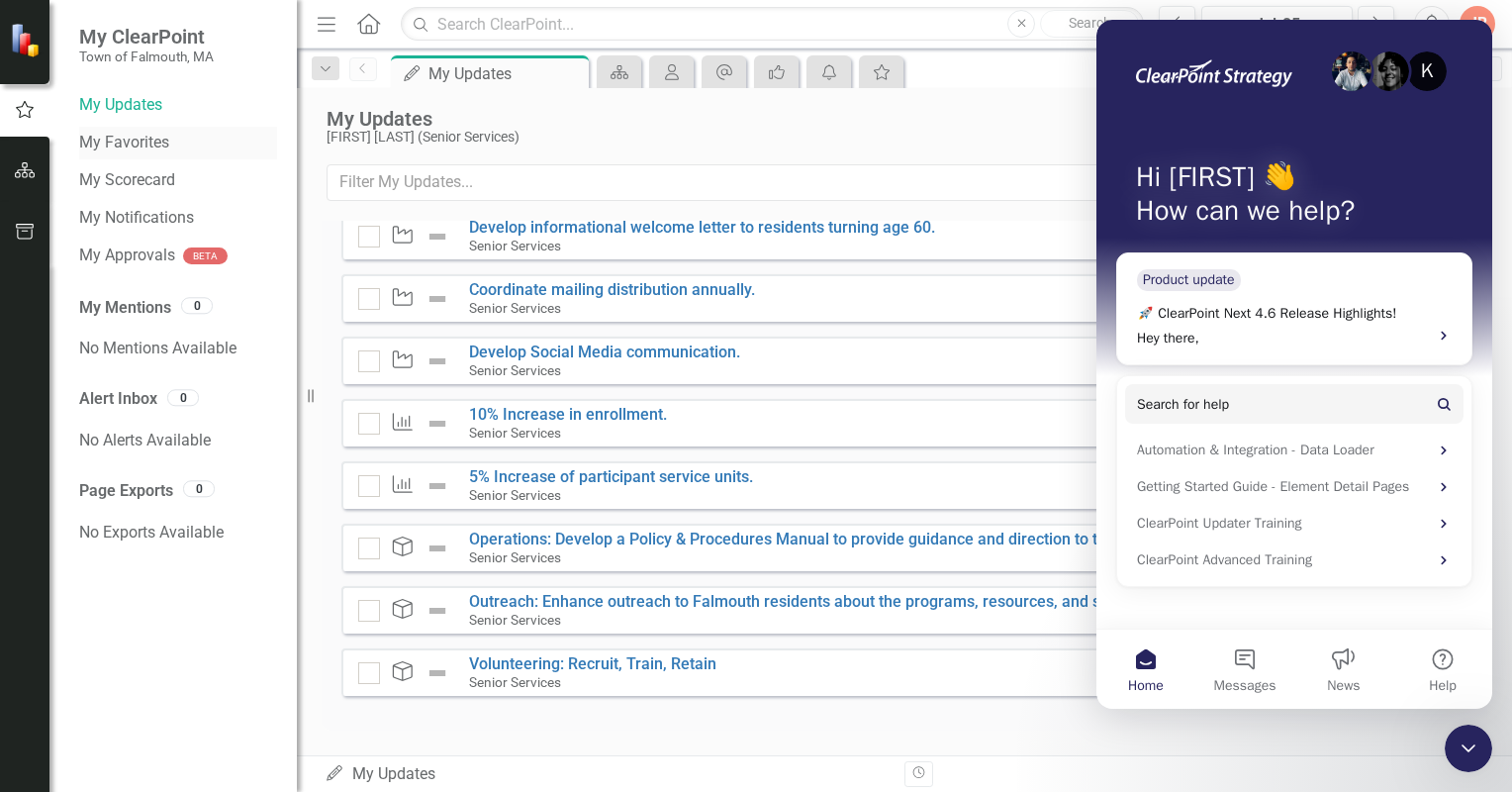 click on "My Favorites" at bounding box center [178, 143] 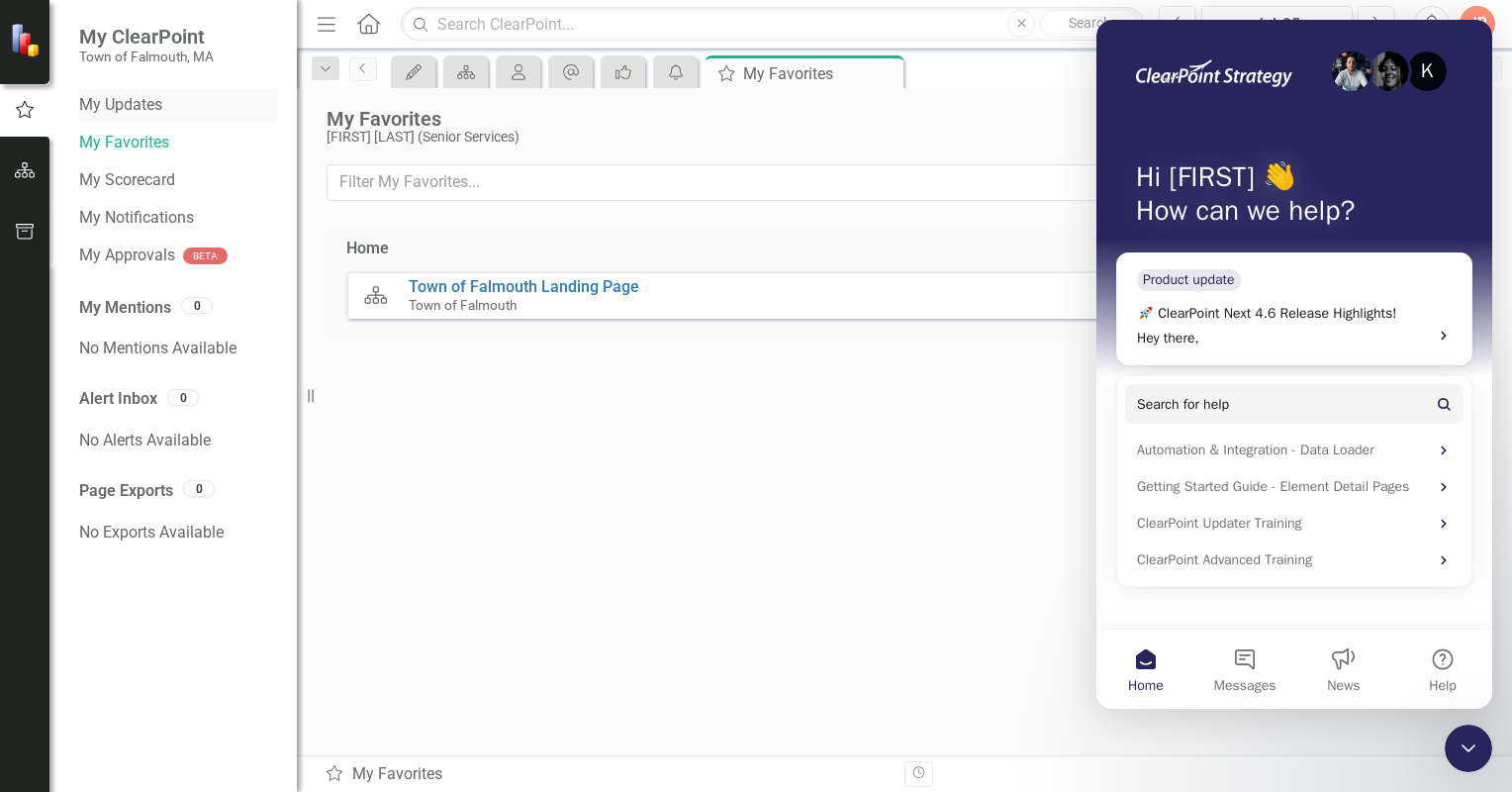click on "My Updates" at bounding box center [178, 105] 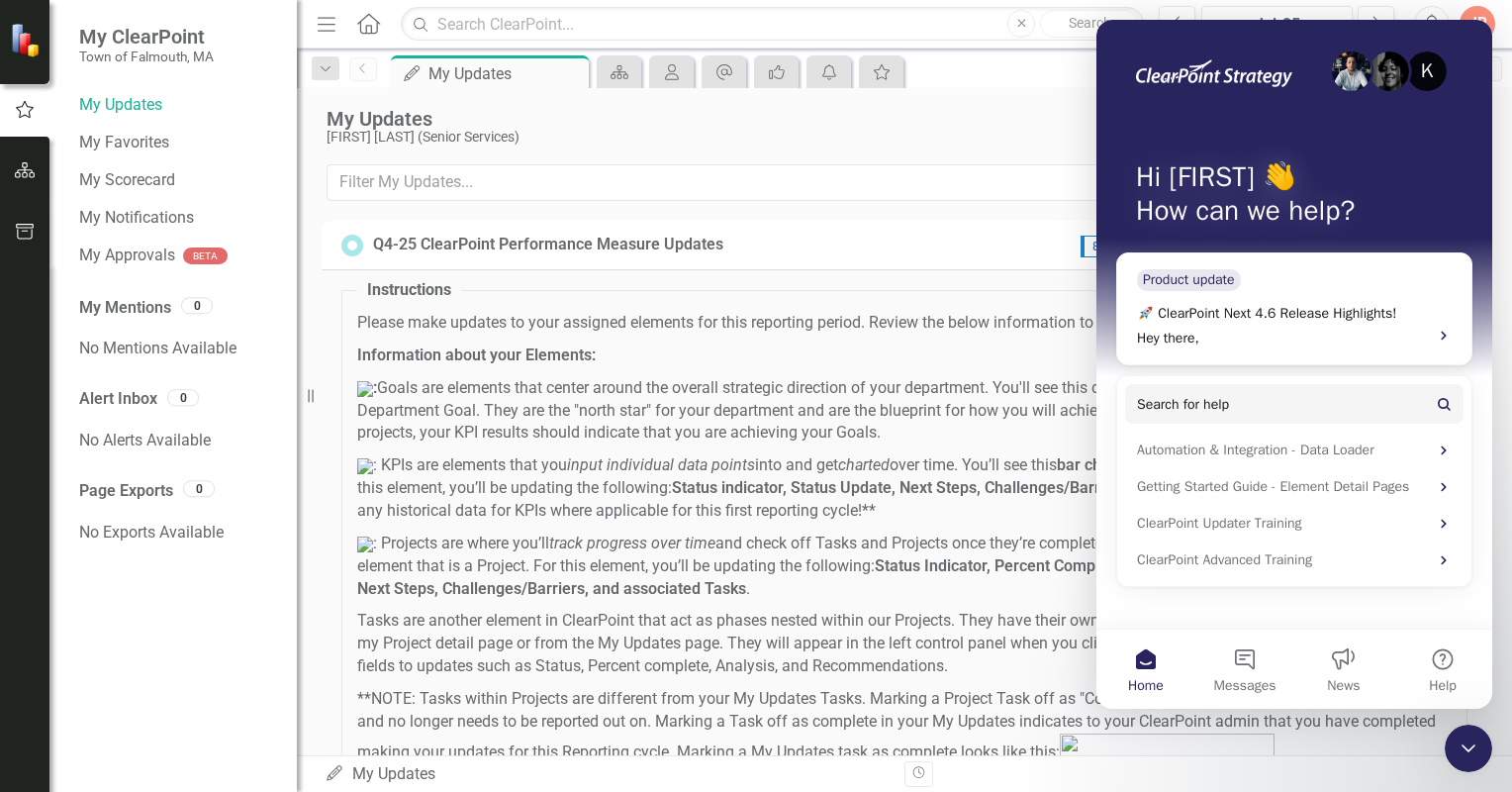 click 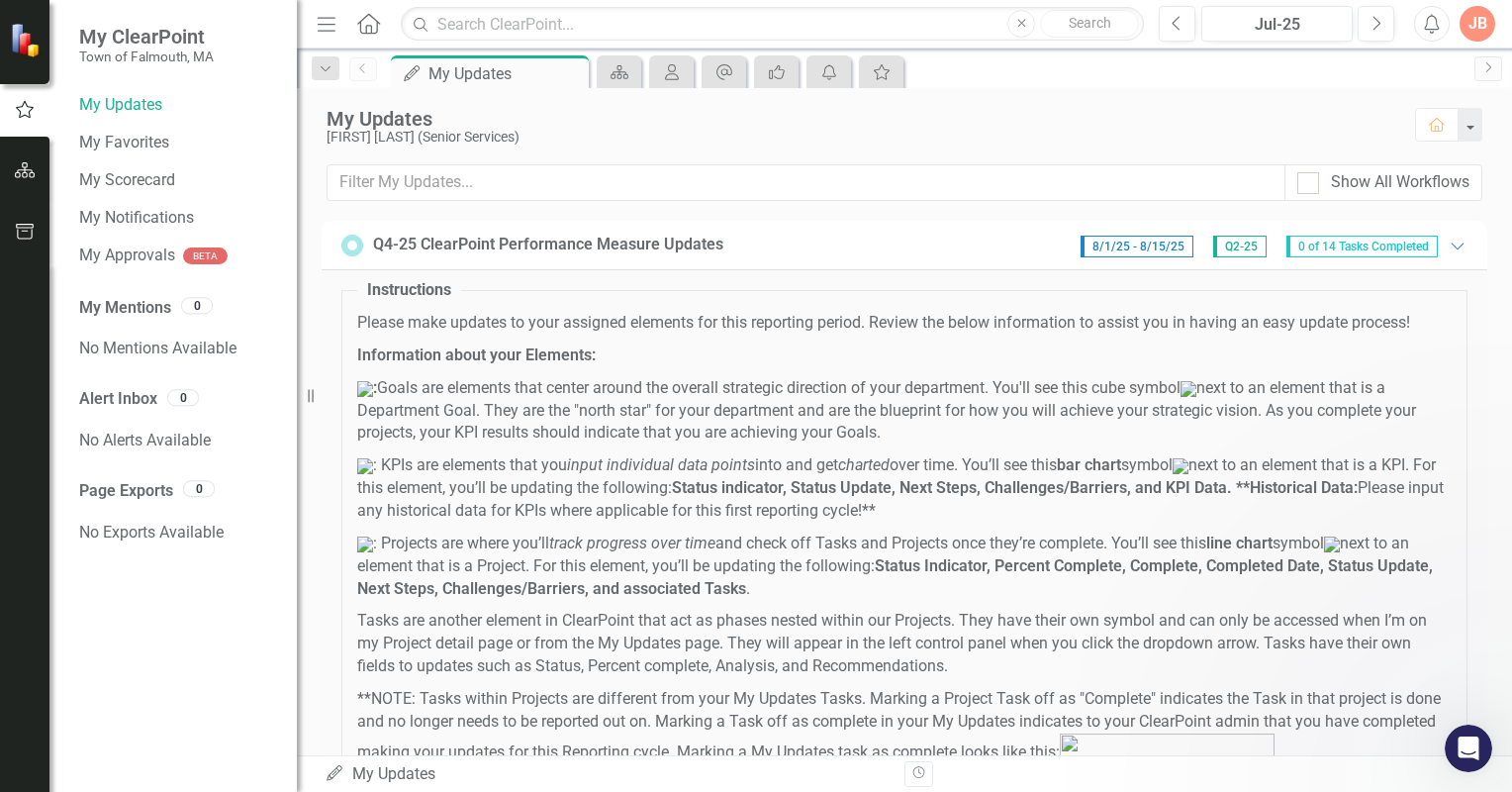 scroll, scrollTop: 0, scrollLeft: 0, axis: both 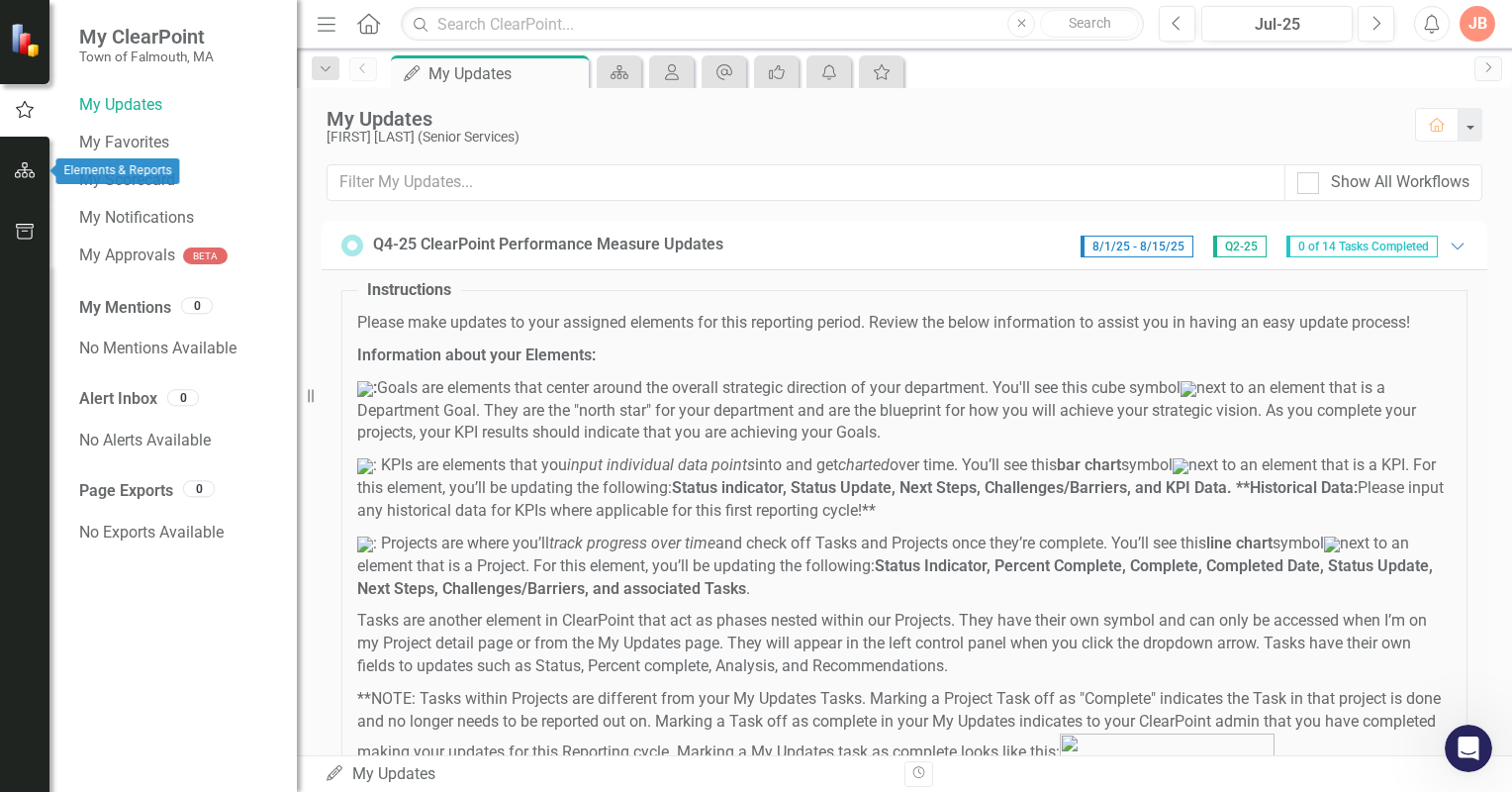 click 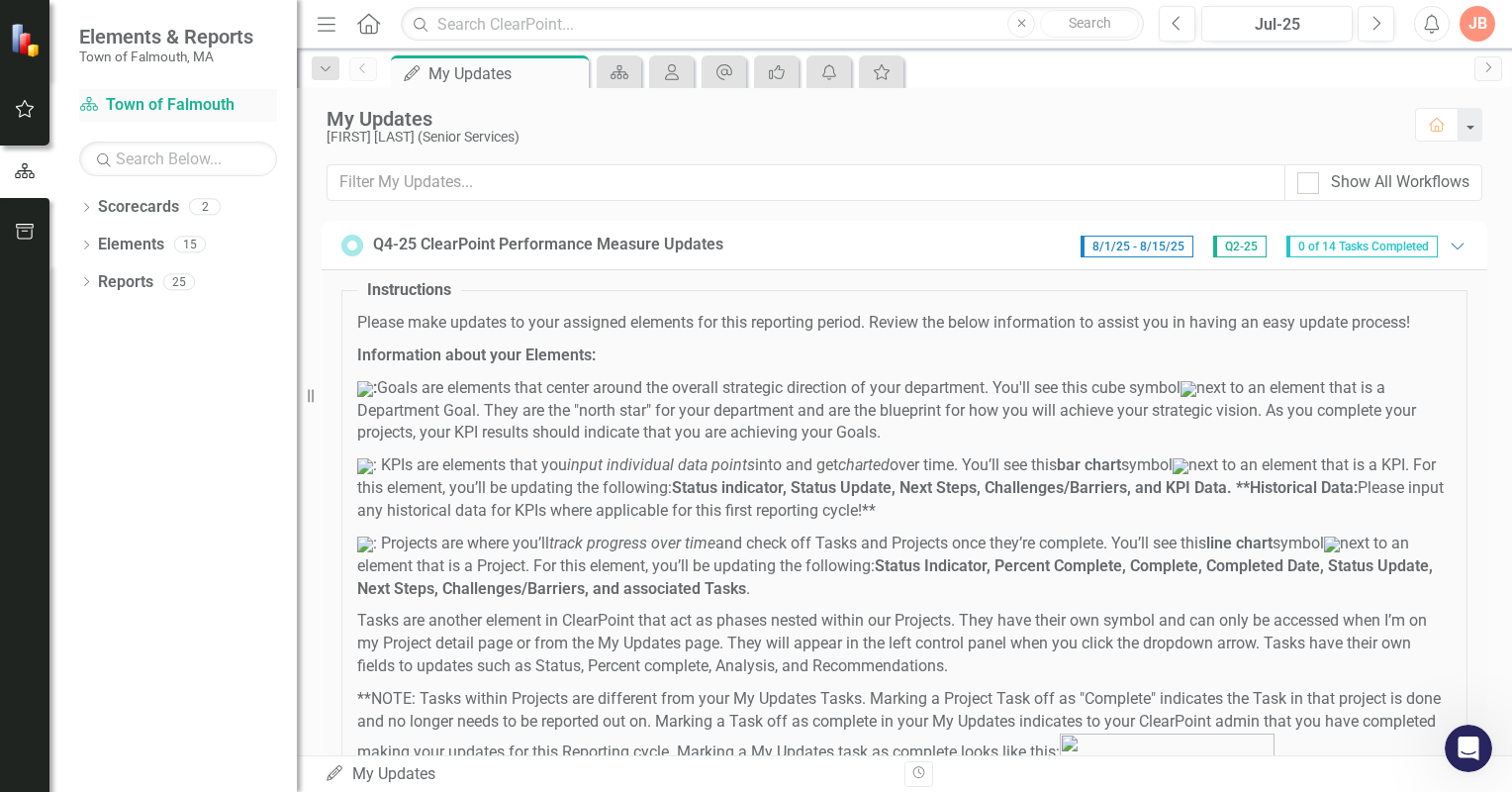 click on "Scorecard [CITY]" at bounding box center [178, 105] 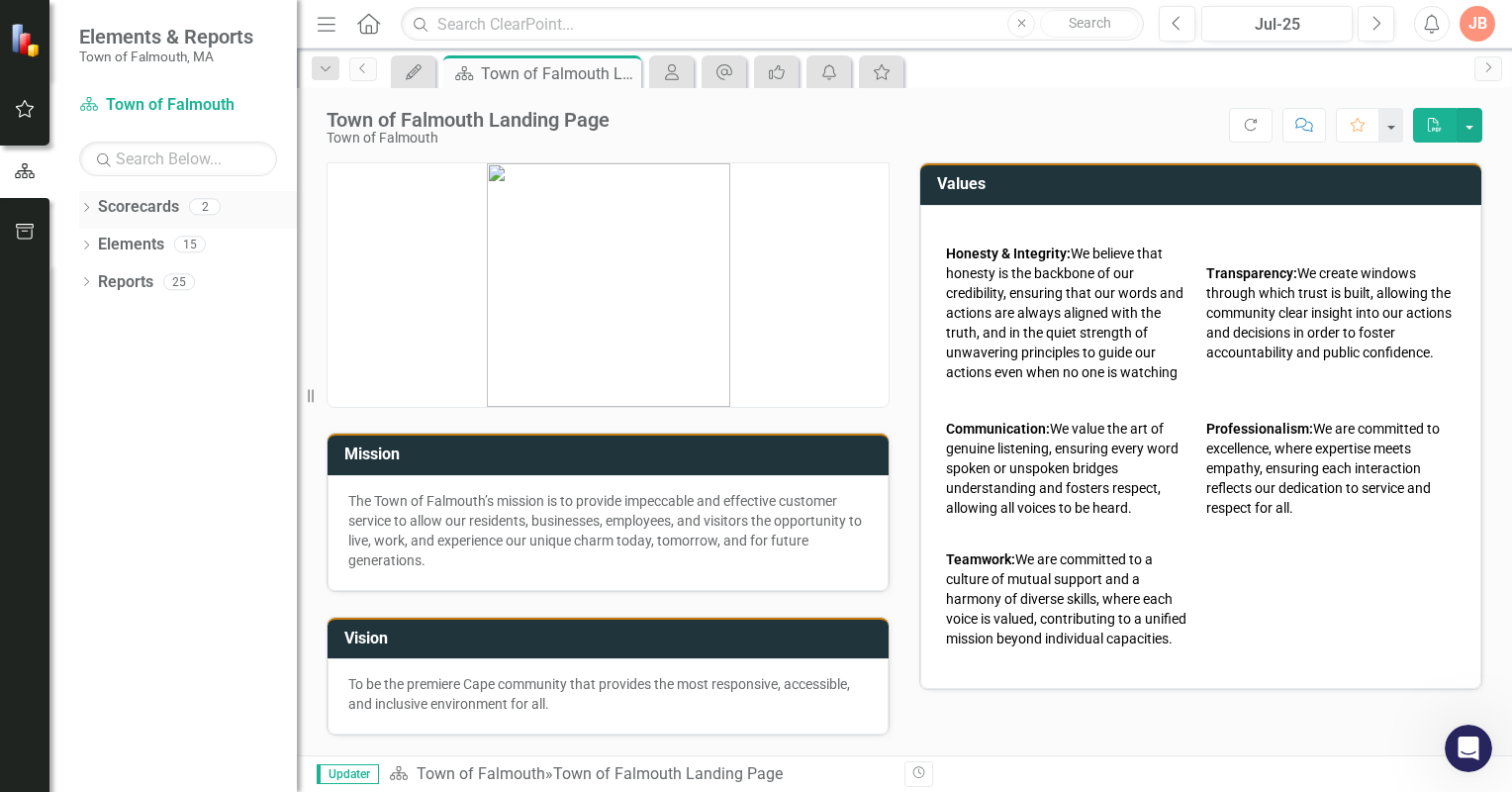 click on "Dropdown" 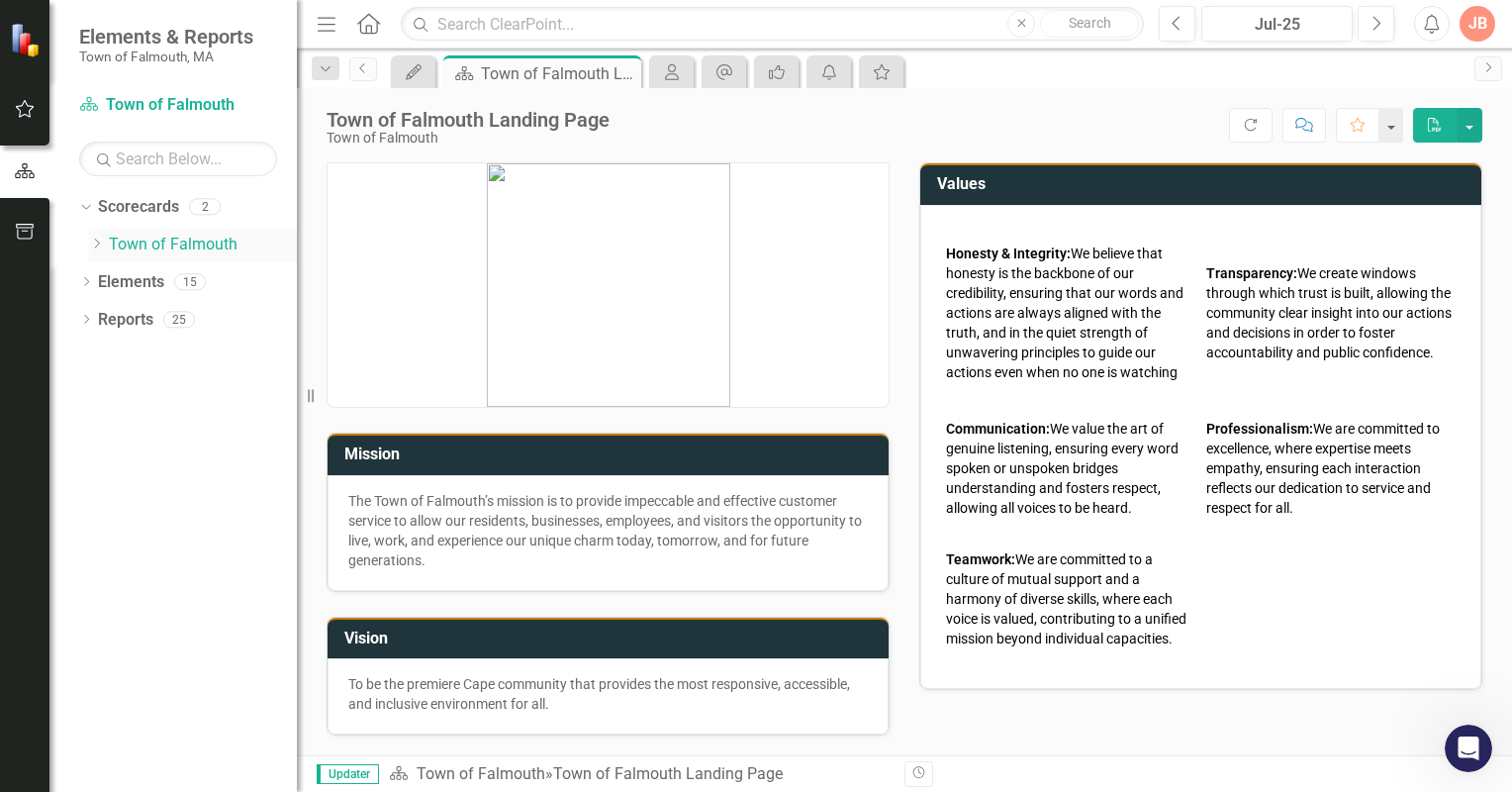 click on "Dropdown" 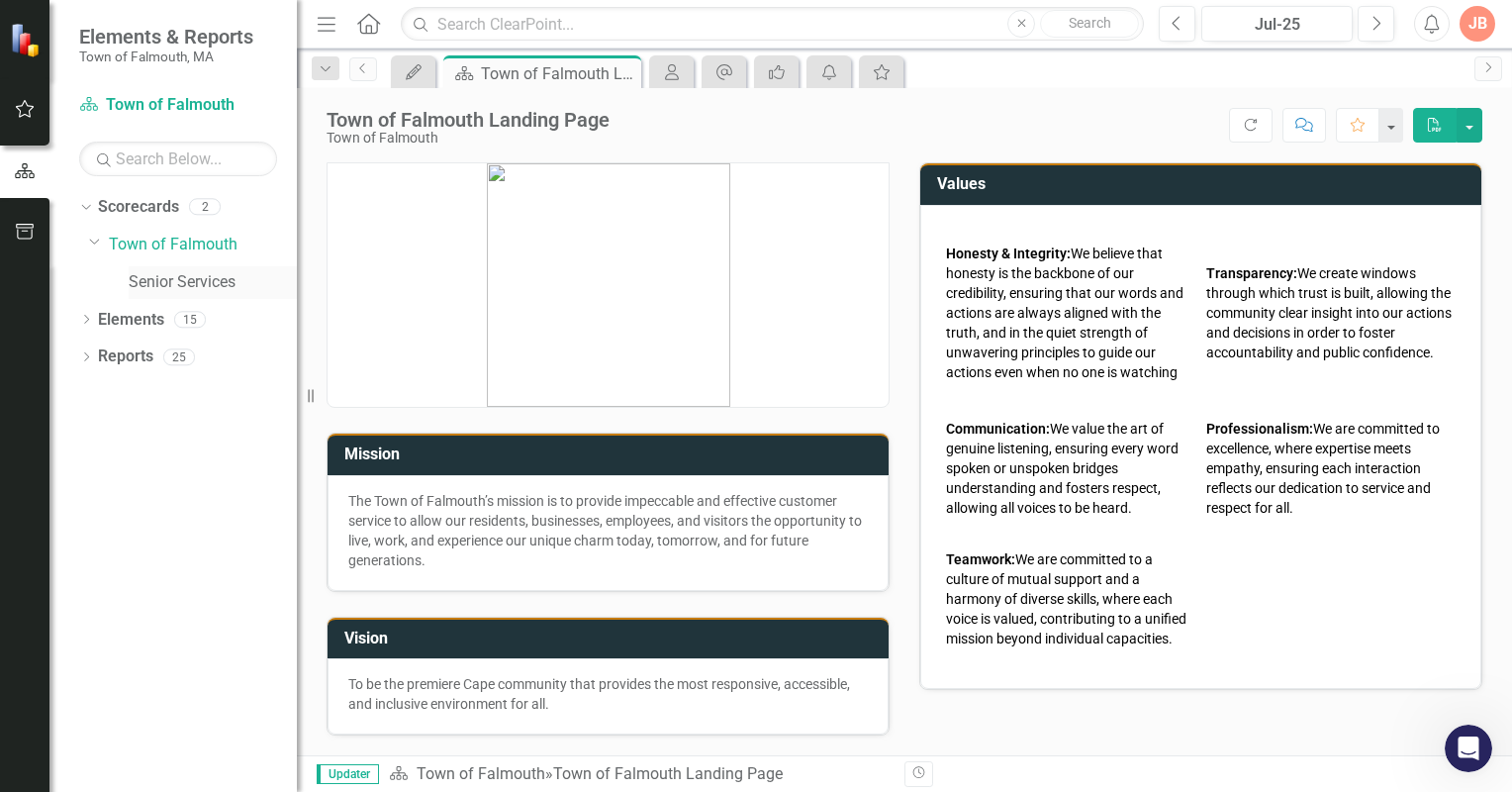 click on "Senior Services" at bounding box center [213, 282] 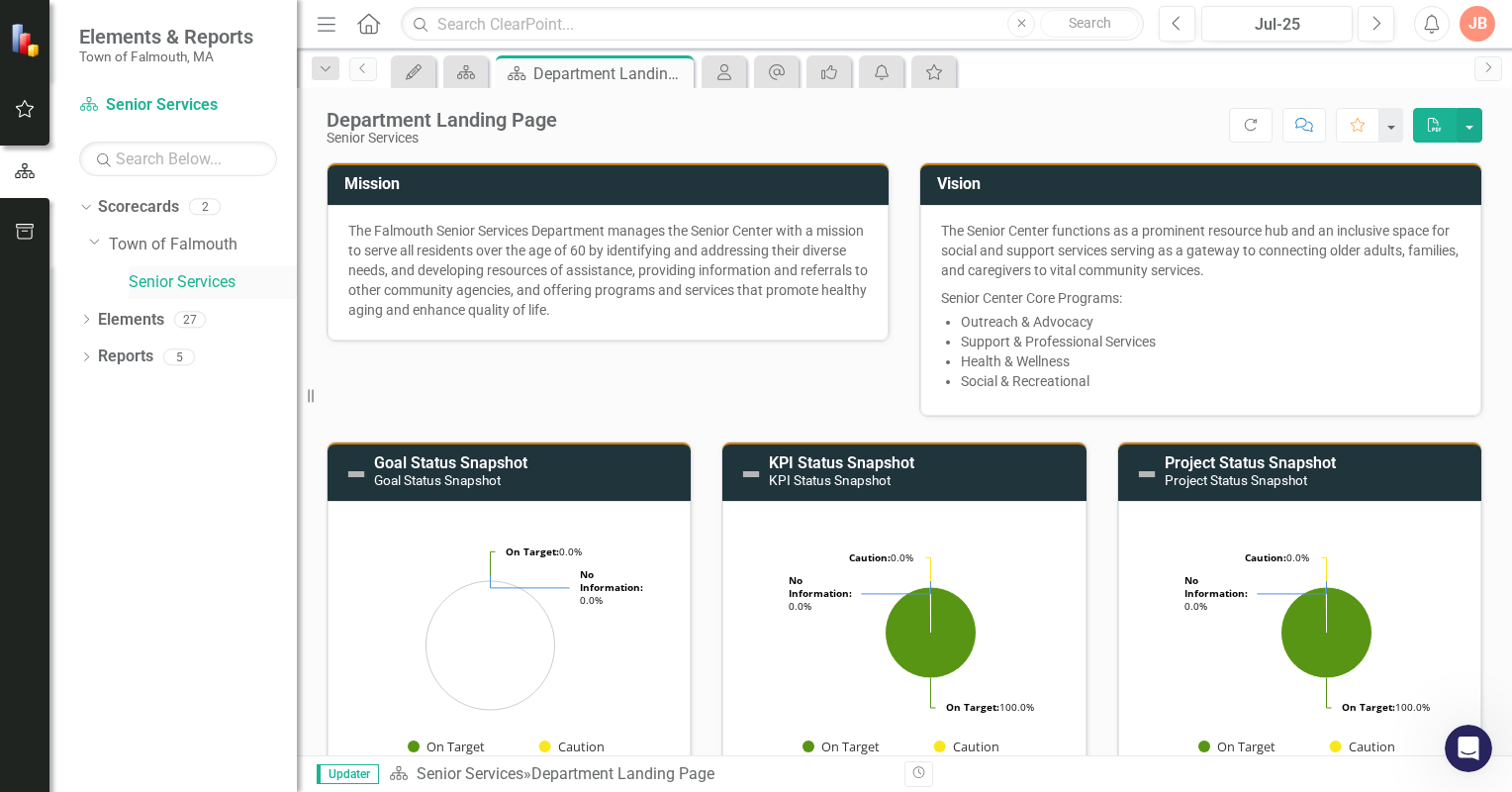 click on "Senior Services" at bounding box center [213, 282] 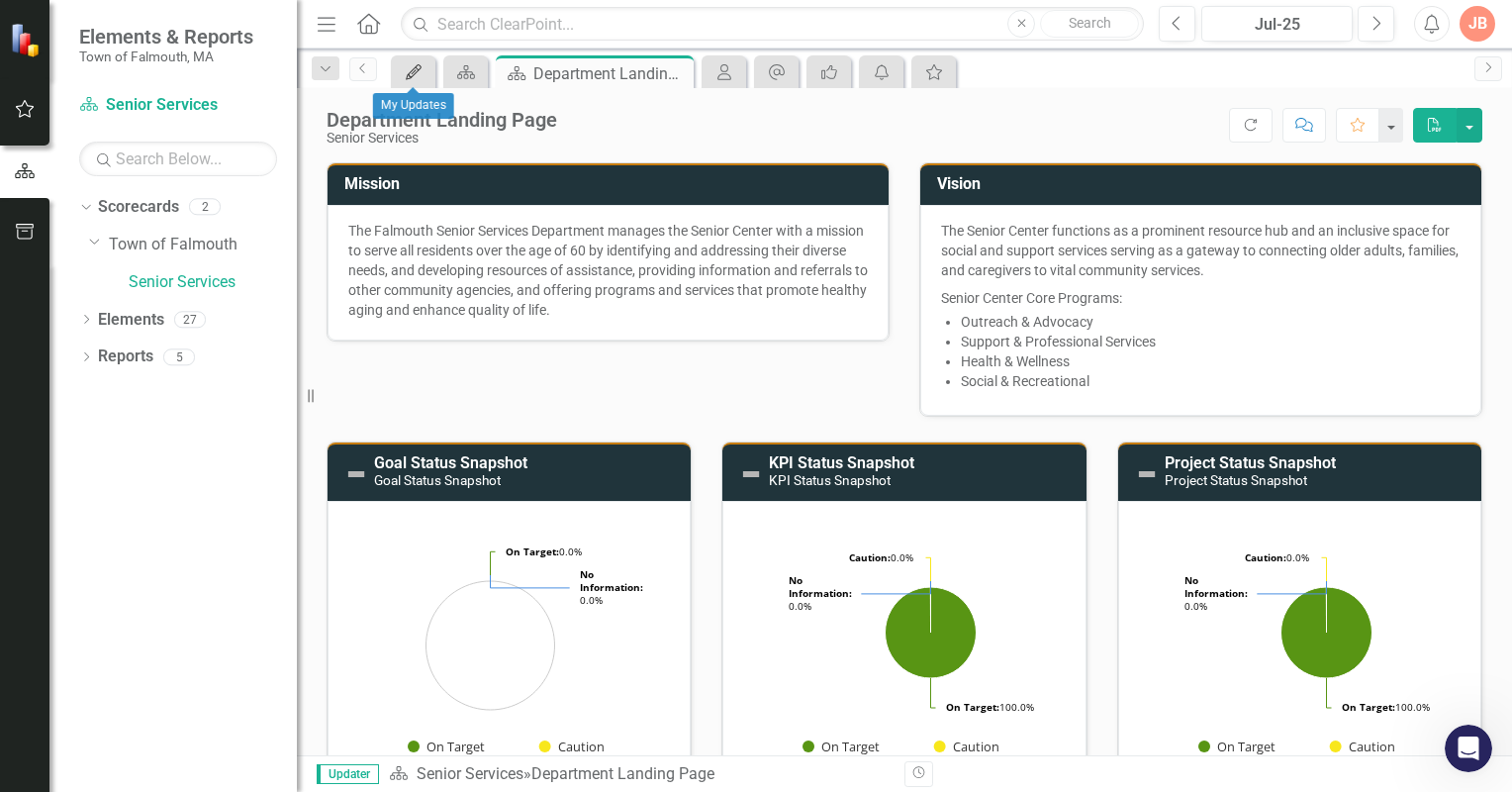 click on "My Updates" 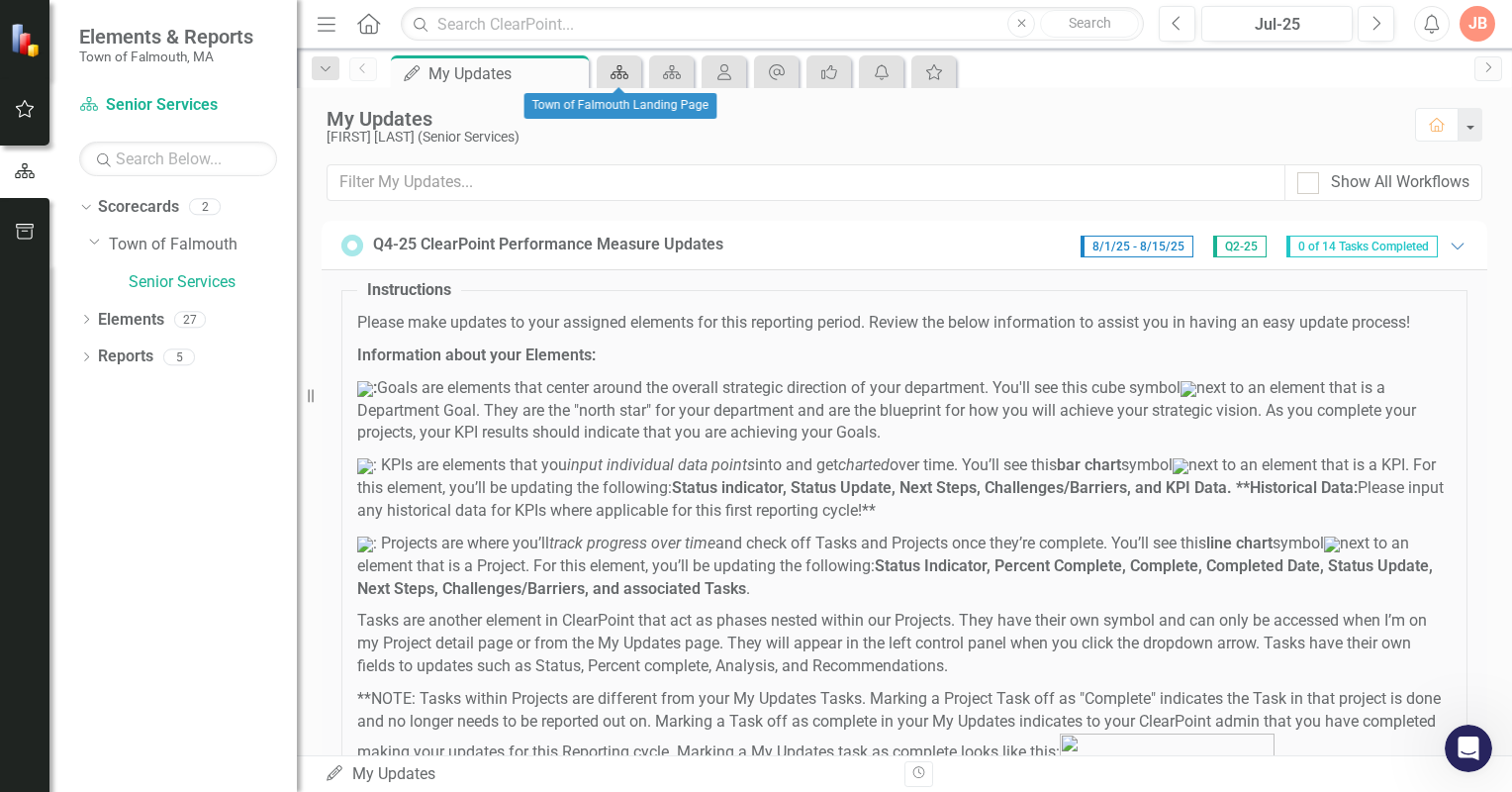 click on "Scorecard" 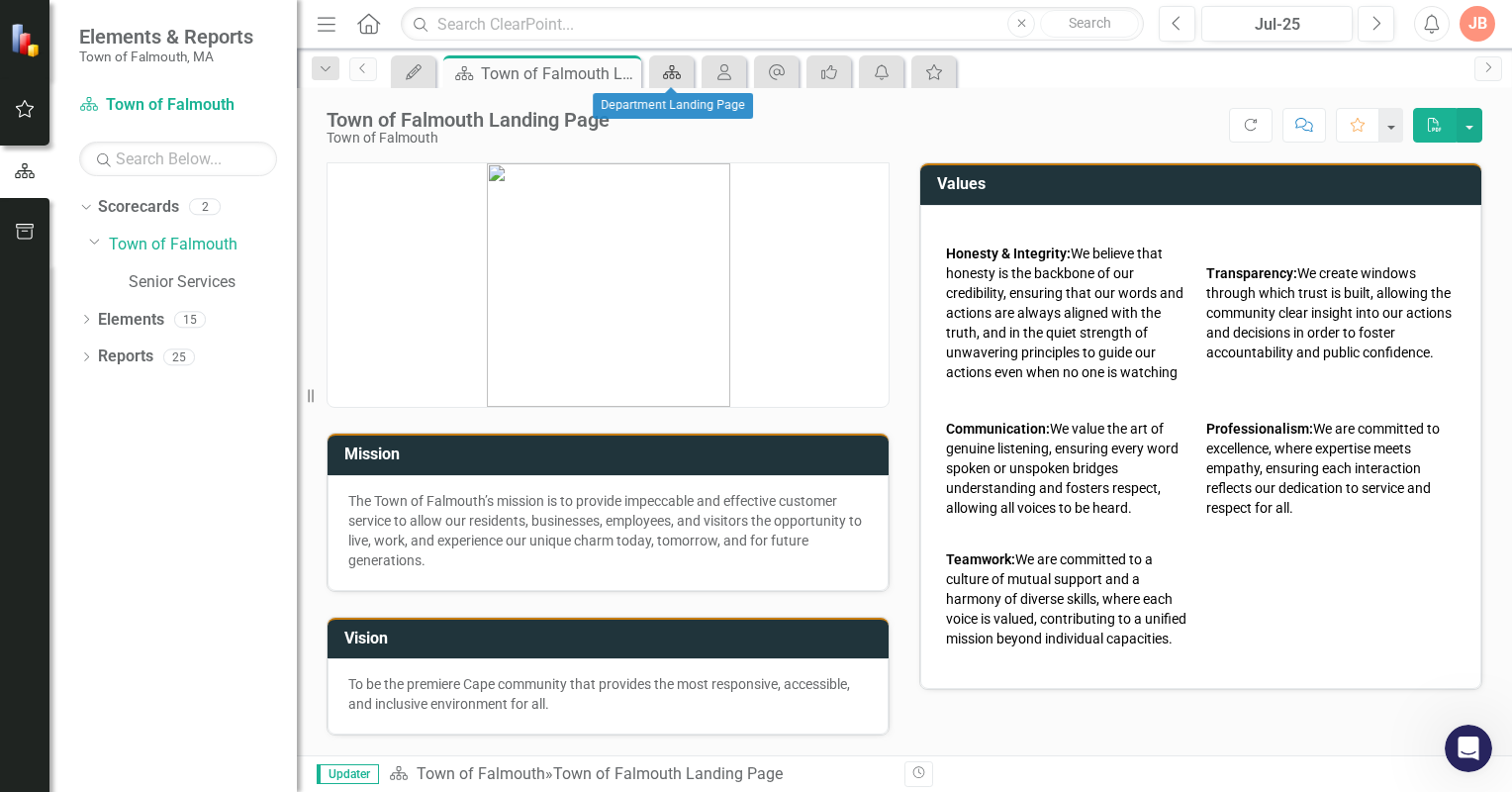 click 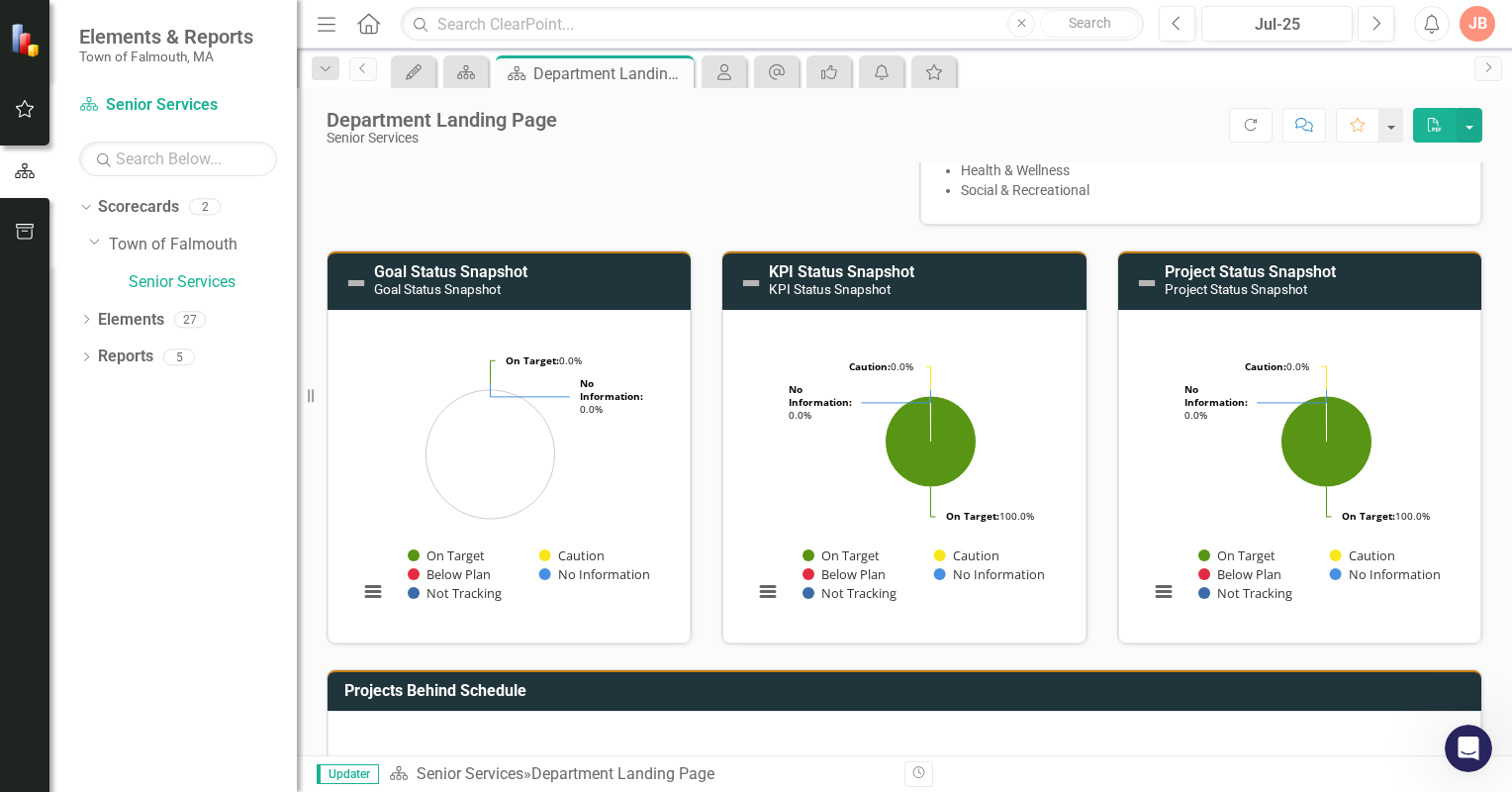 scroll, scrollTop: 0, scrollLeft: 0, axis: both 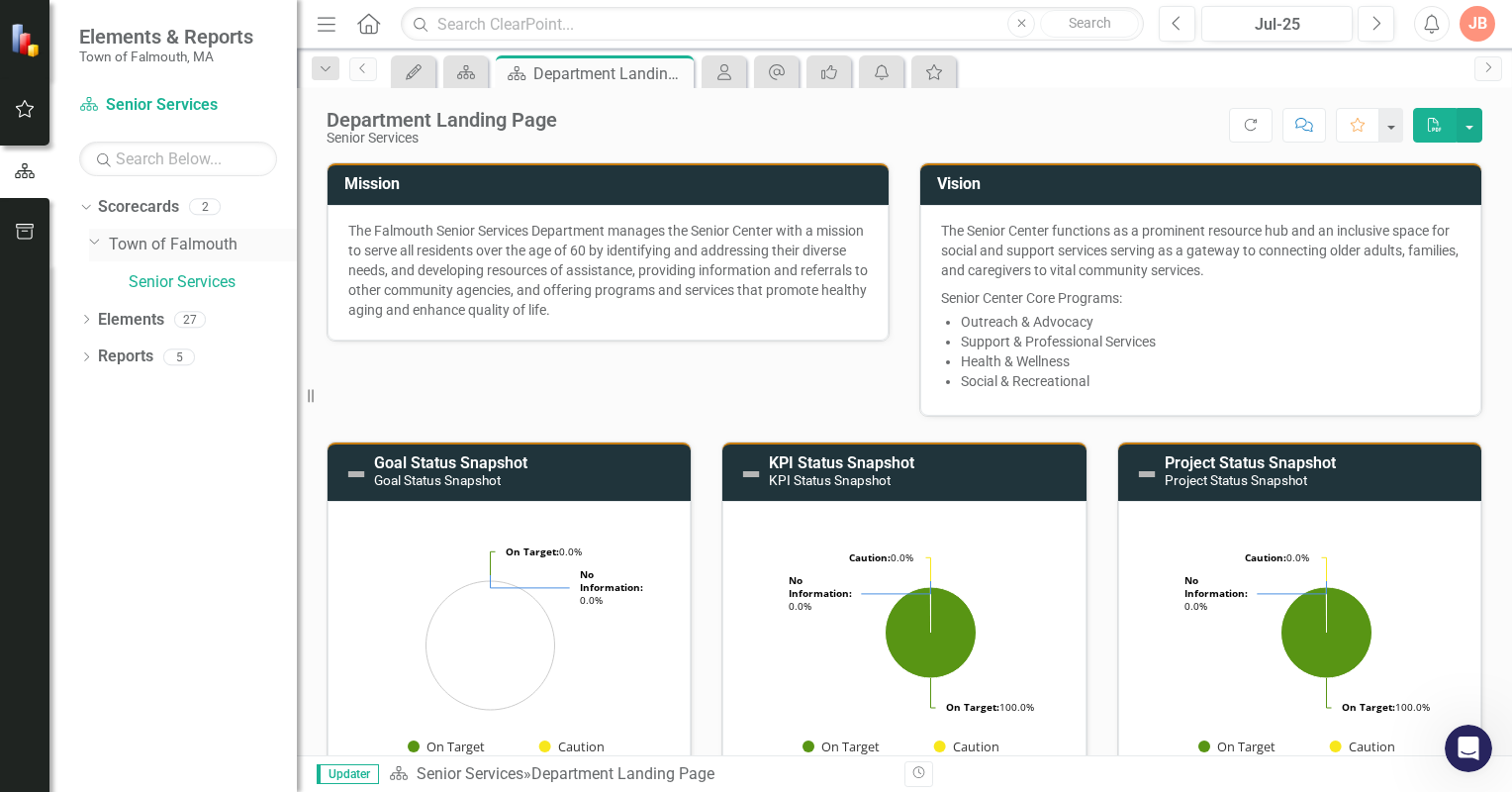 click on "Dropdown" 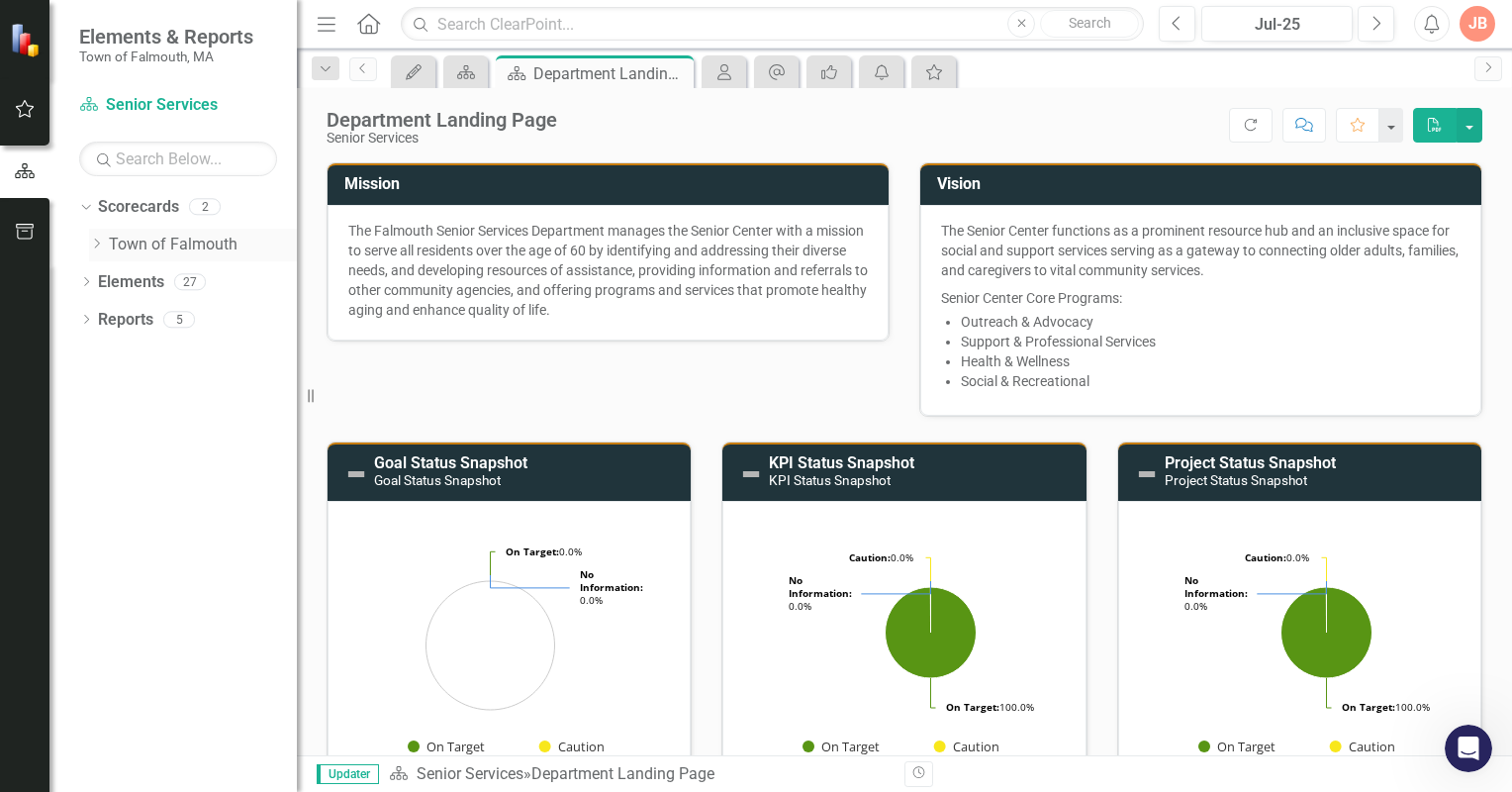 click on "Town of Falmouth" at bounding box center (203, 245) 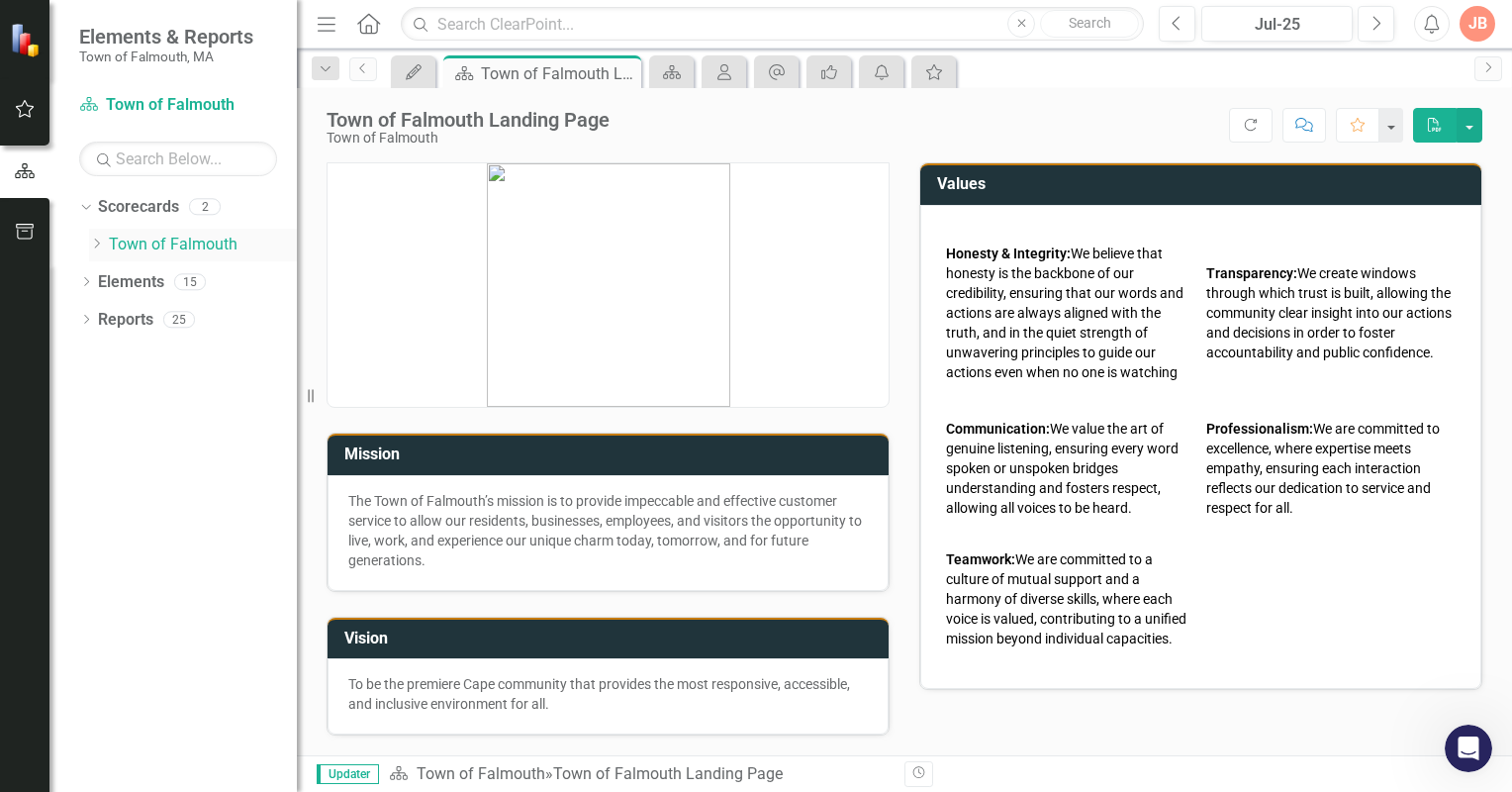 click on "Dropdown" 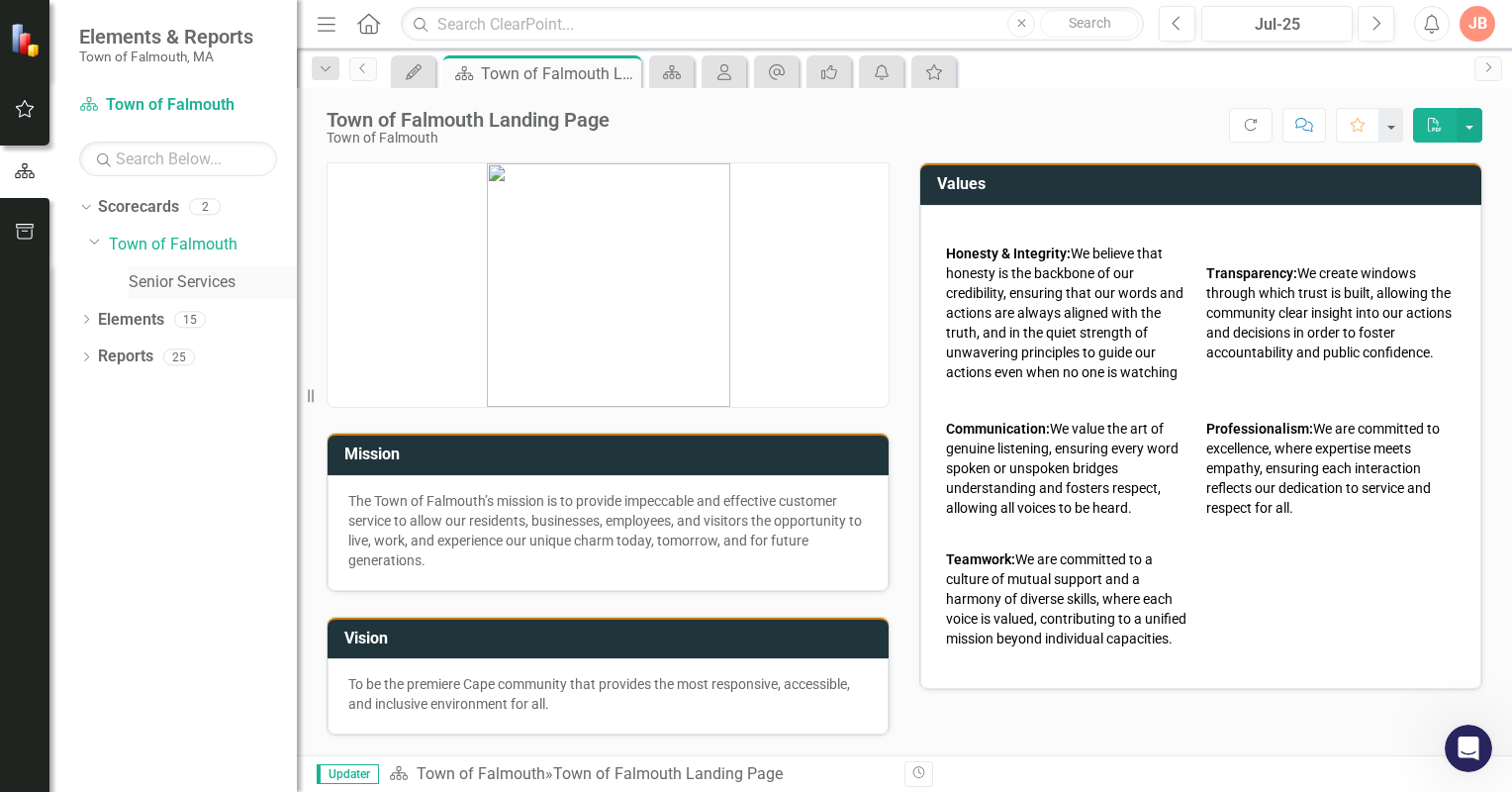 click on "Senior Services" at bounding box center (213, 282) 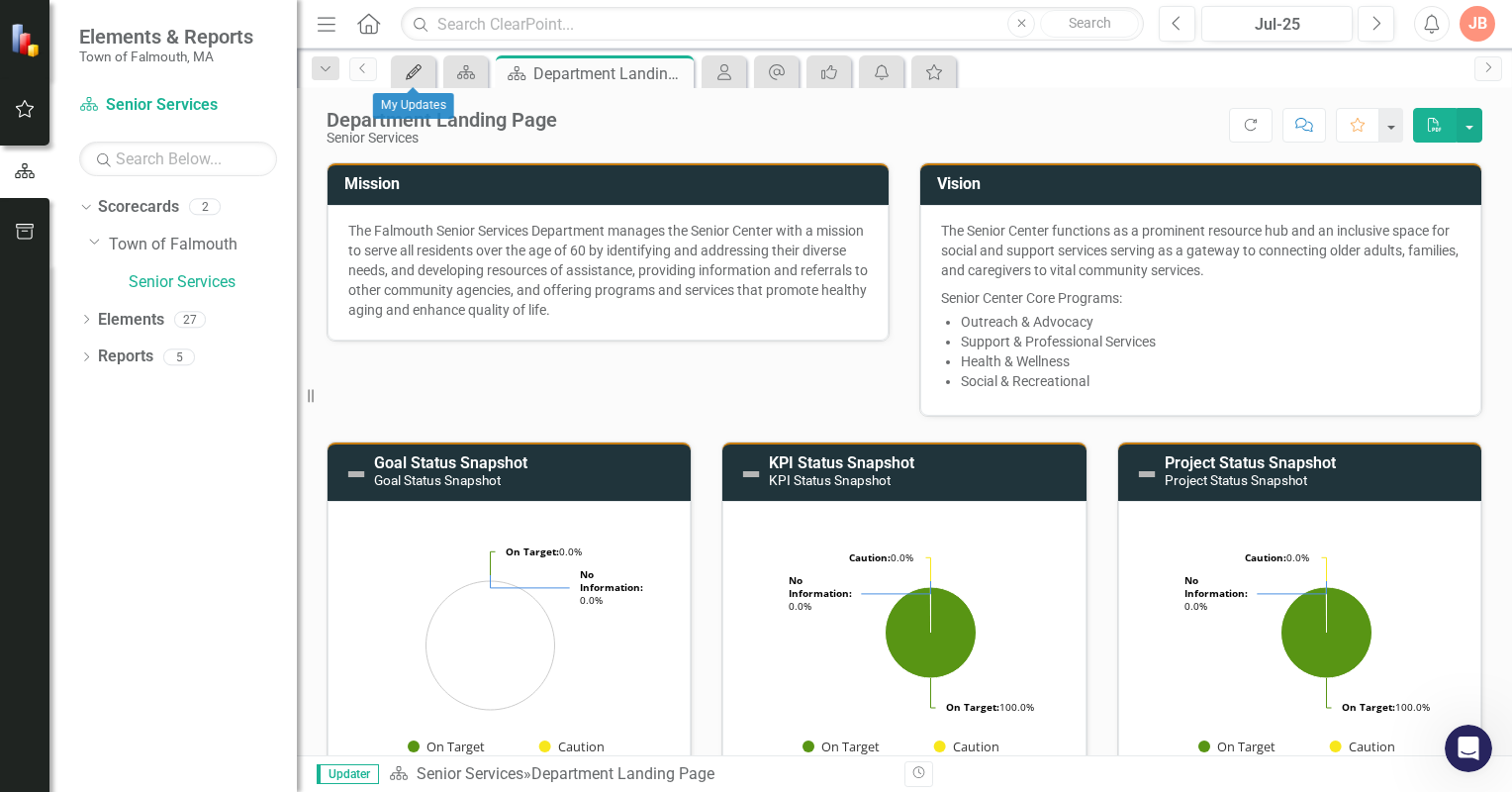 click on "My Updates" 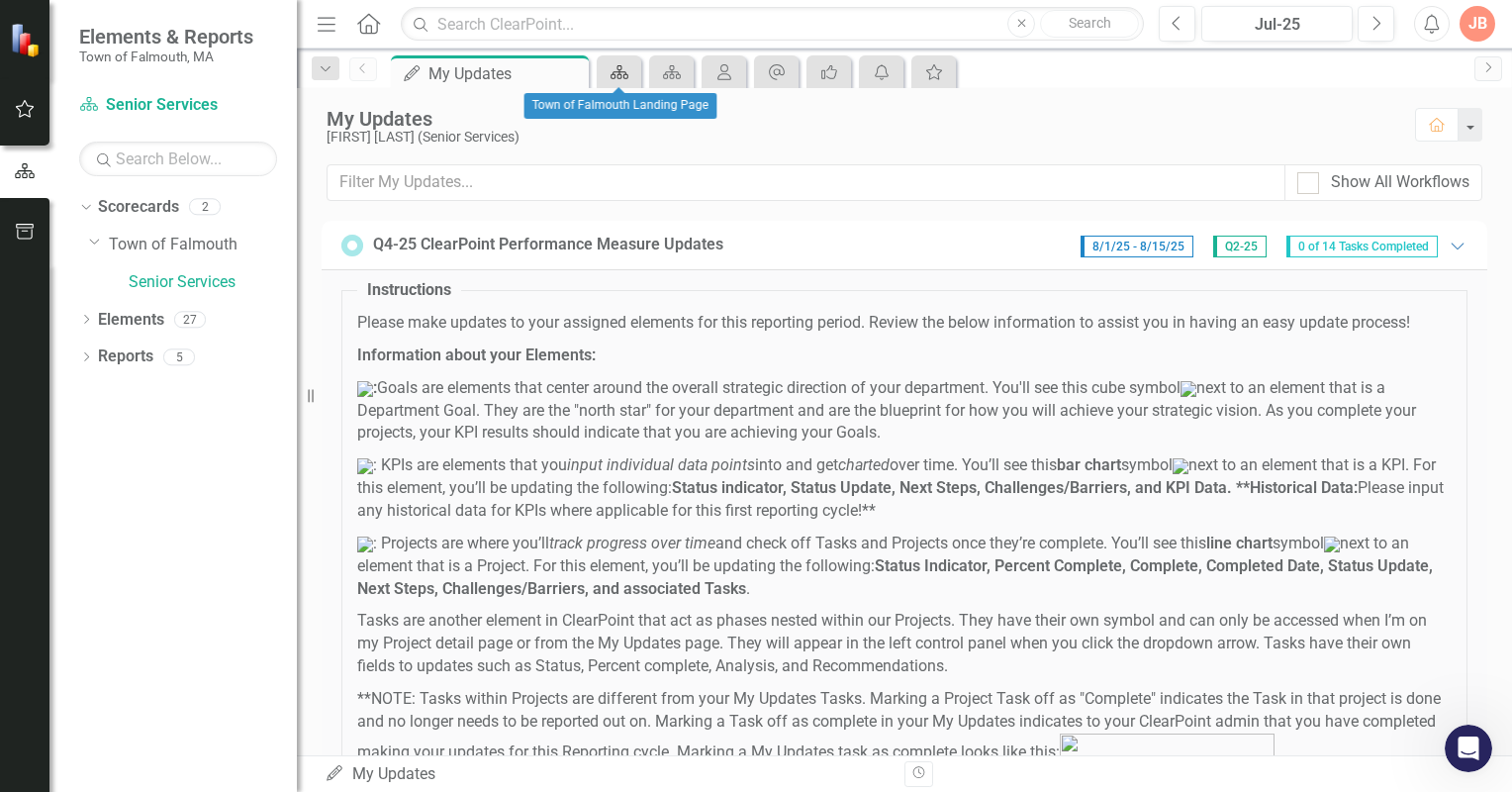 click 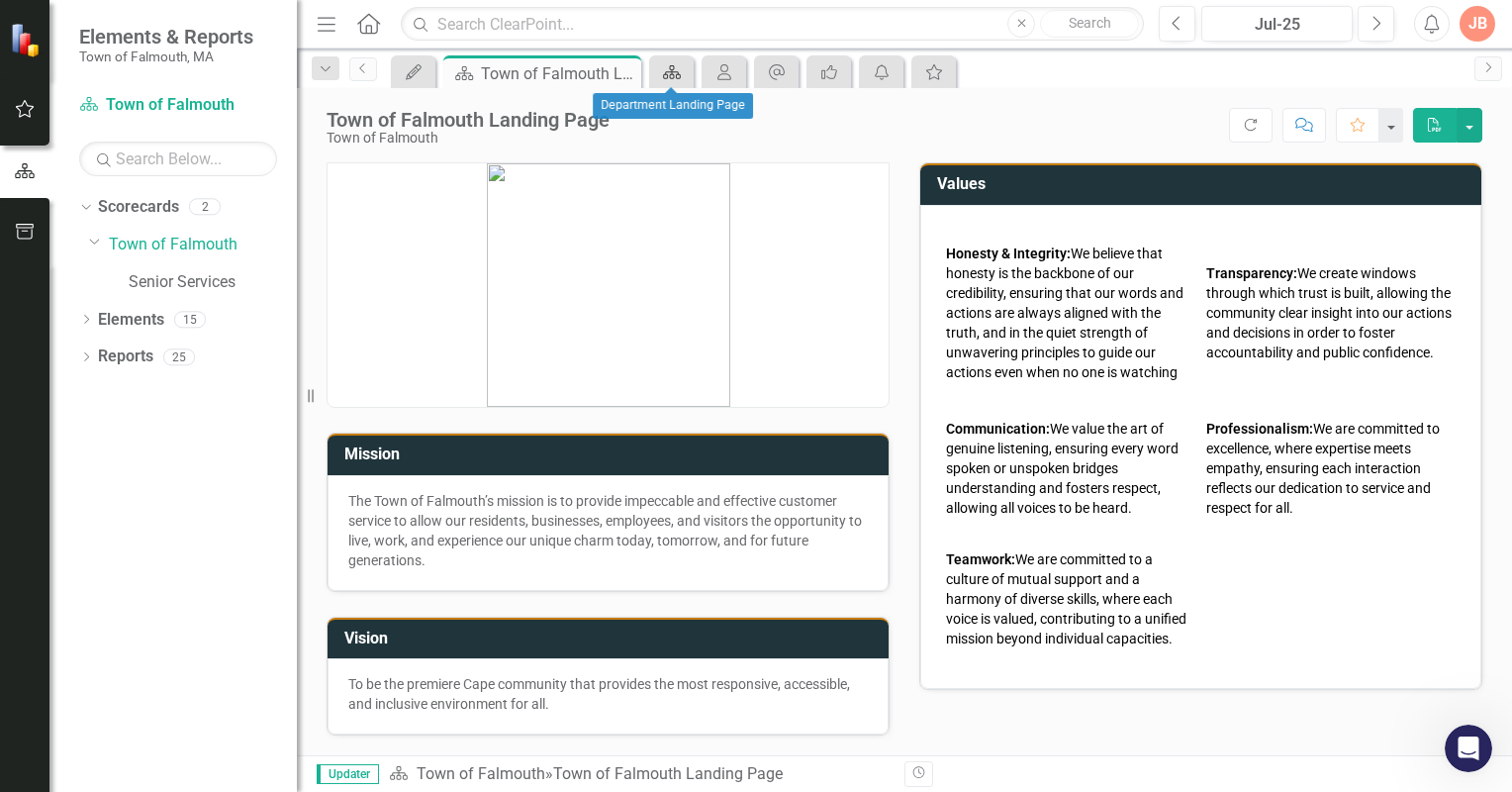 click 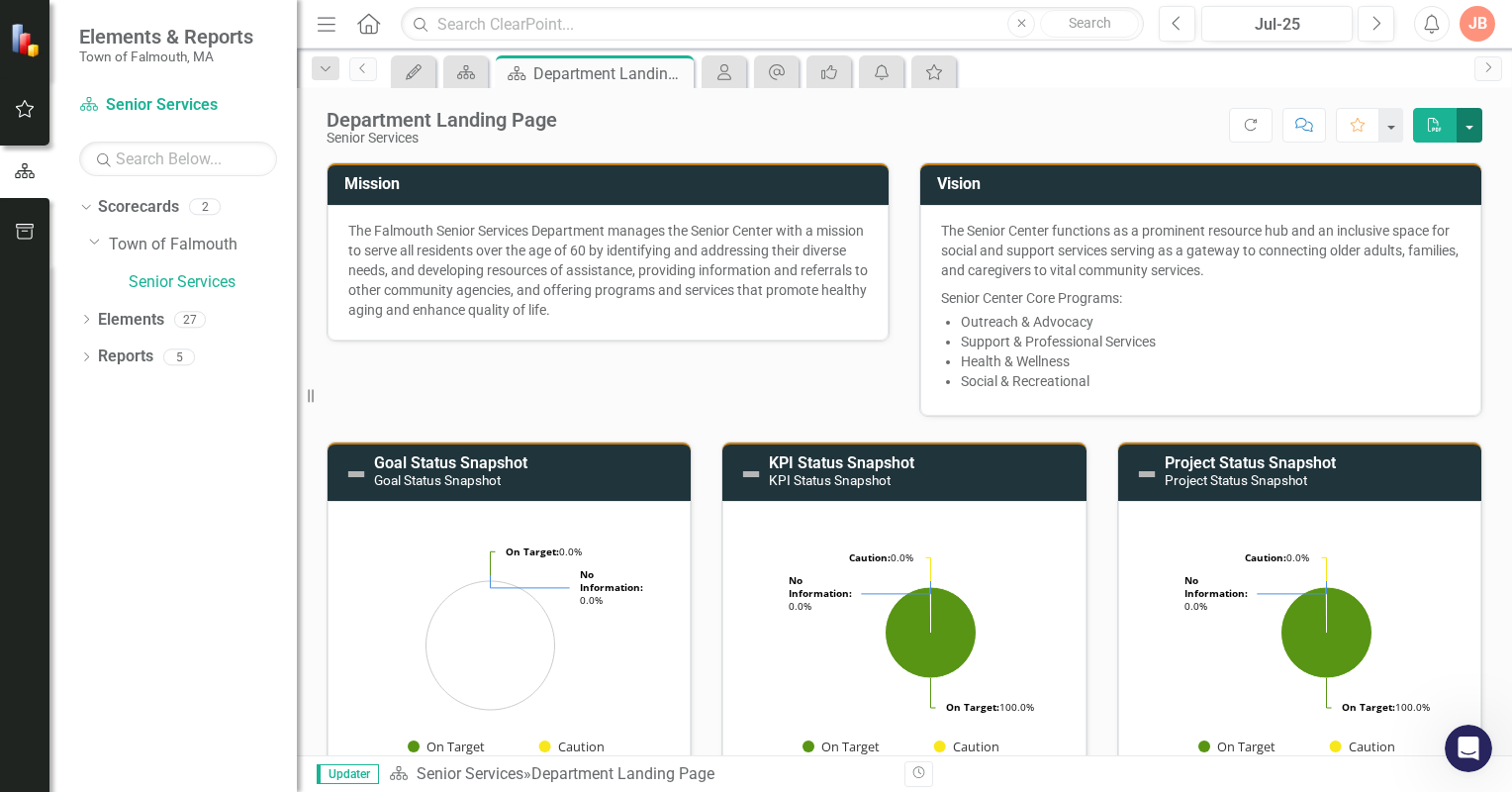 click at bounding box center [1469, 125] 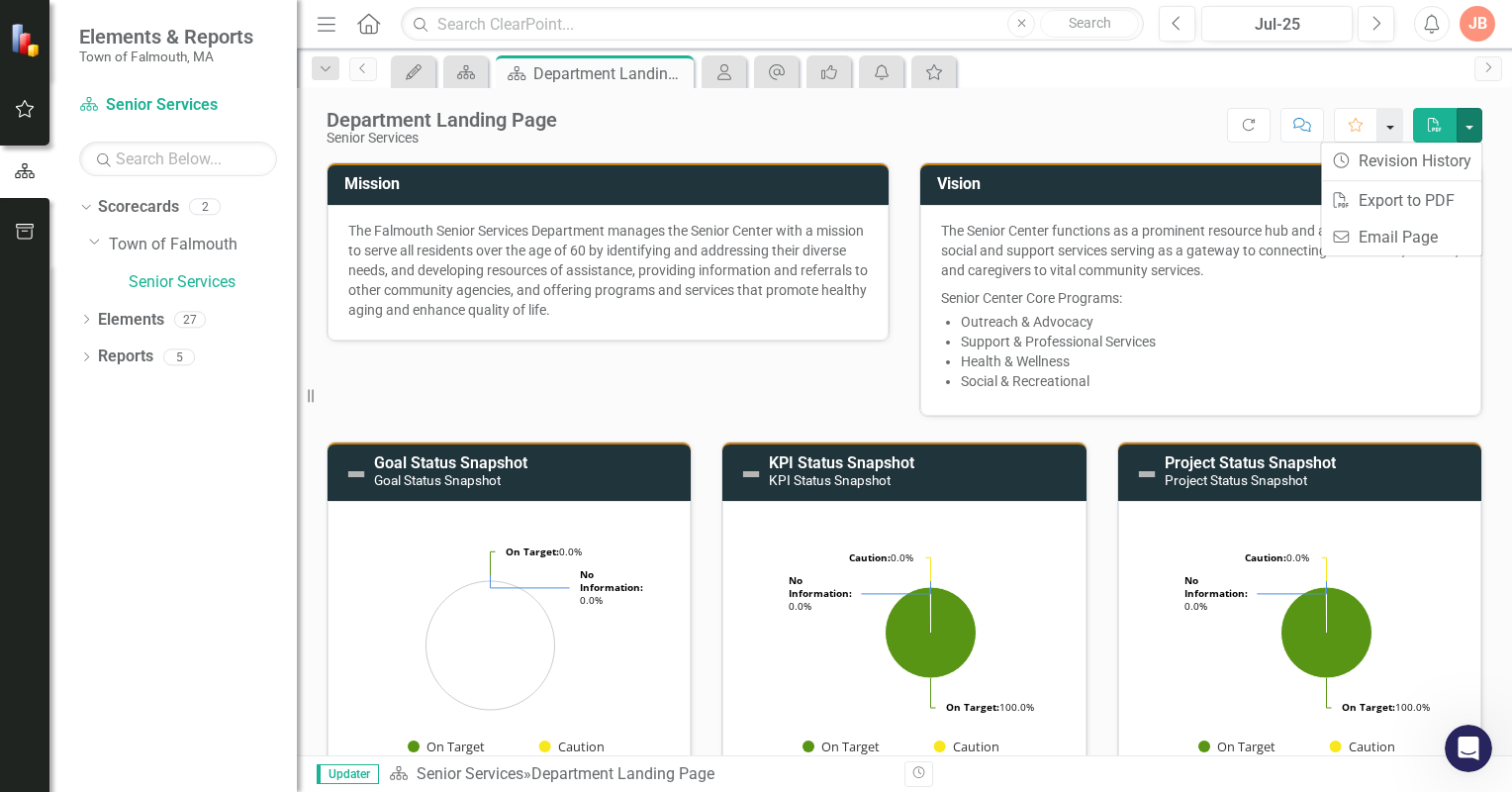 click at bounding box center [1390, 125] 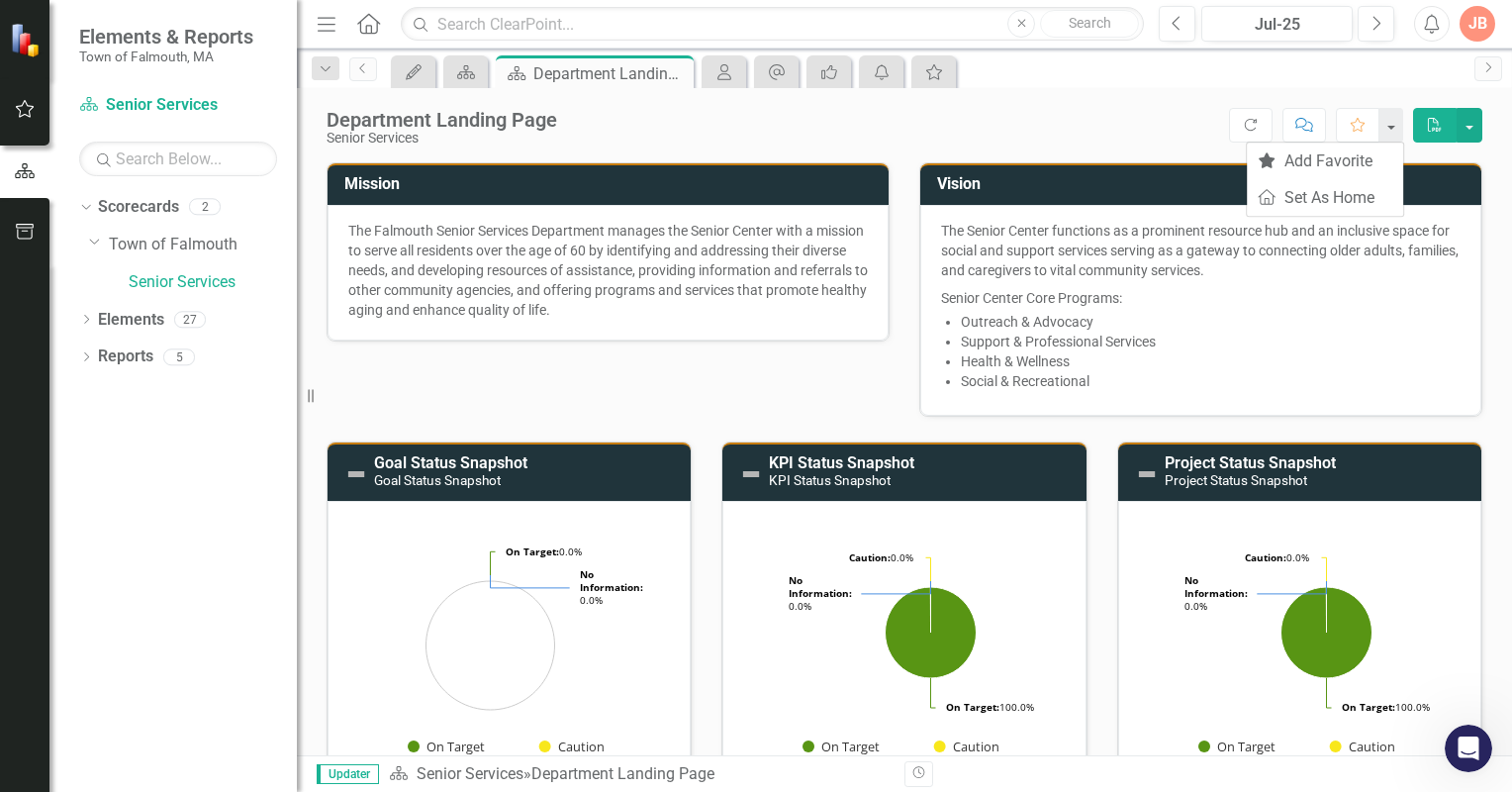 click on "My Updates Scorecard Scorecard Department Landing Page Pin Close My Scorecard My Mentions icon.myApprovals My Notifications My Favorites" at bounding box center (925, 71) 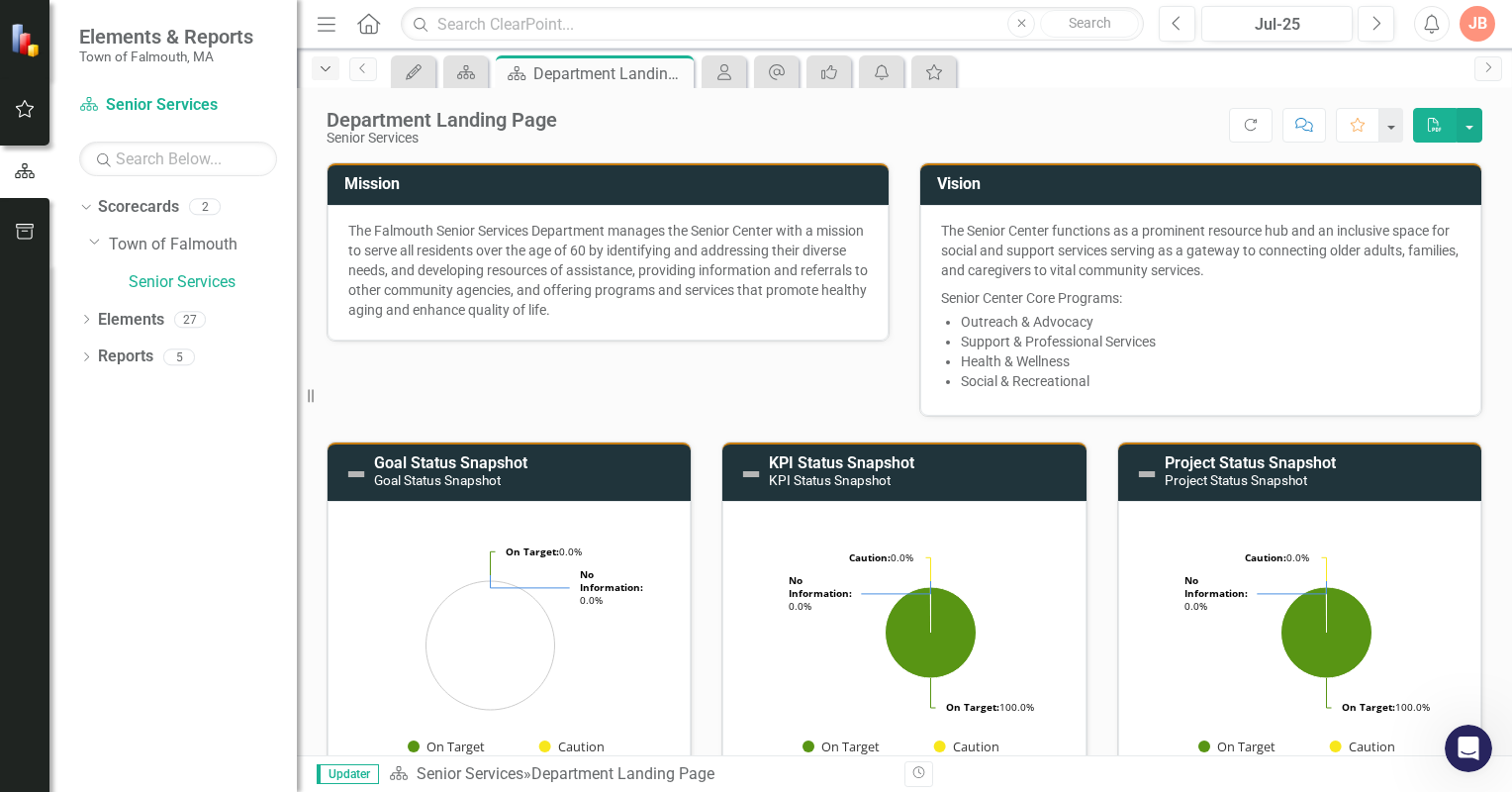 click on "Dropdown" 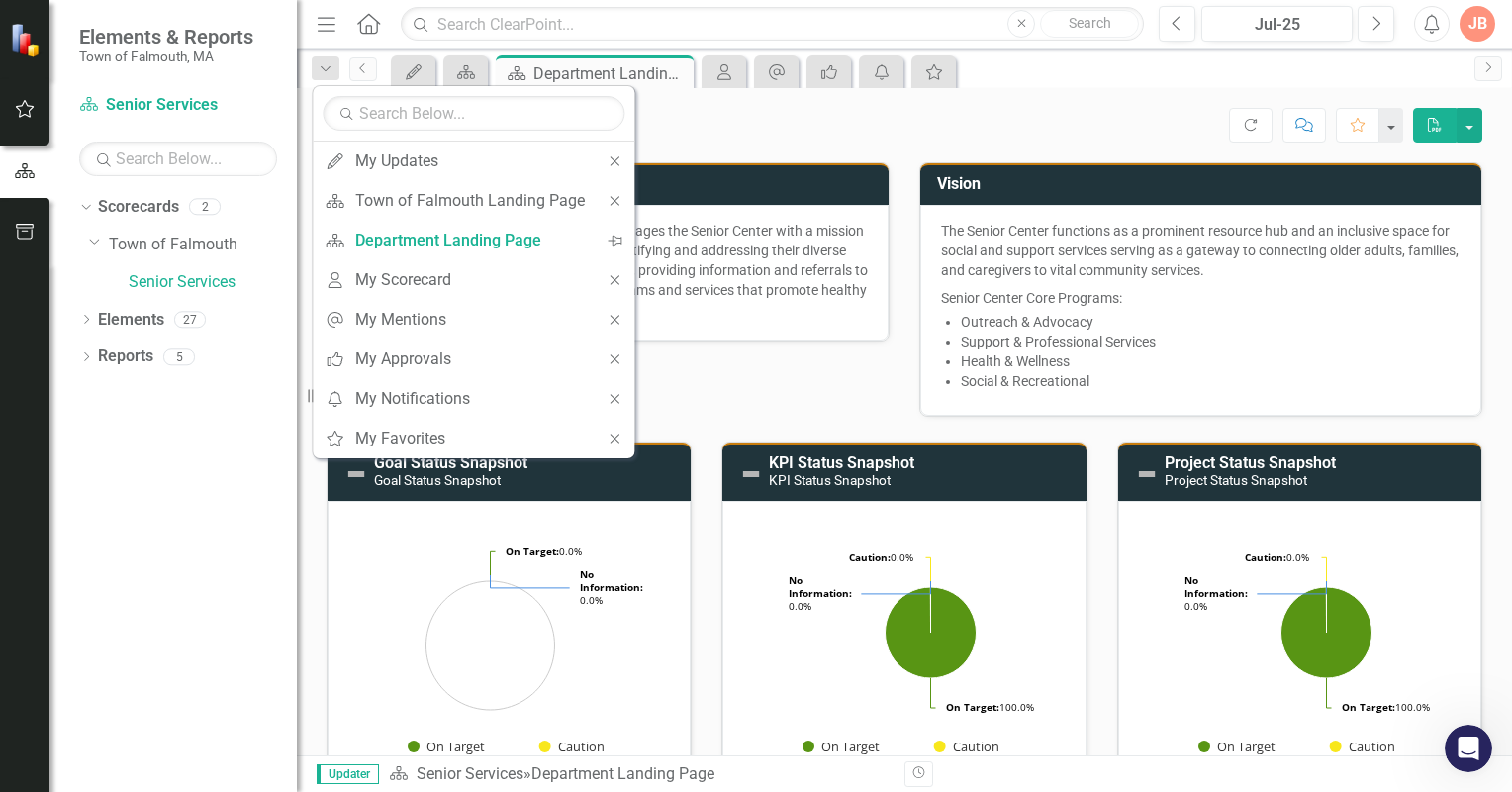 click on "Score: N/A Jul-25 Completed  Refresh Comment Favorite PDF" at bounding box center (1024, 125) 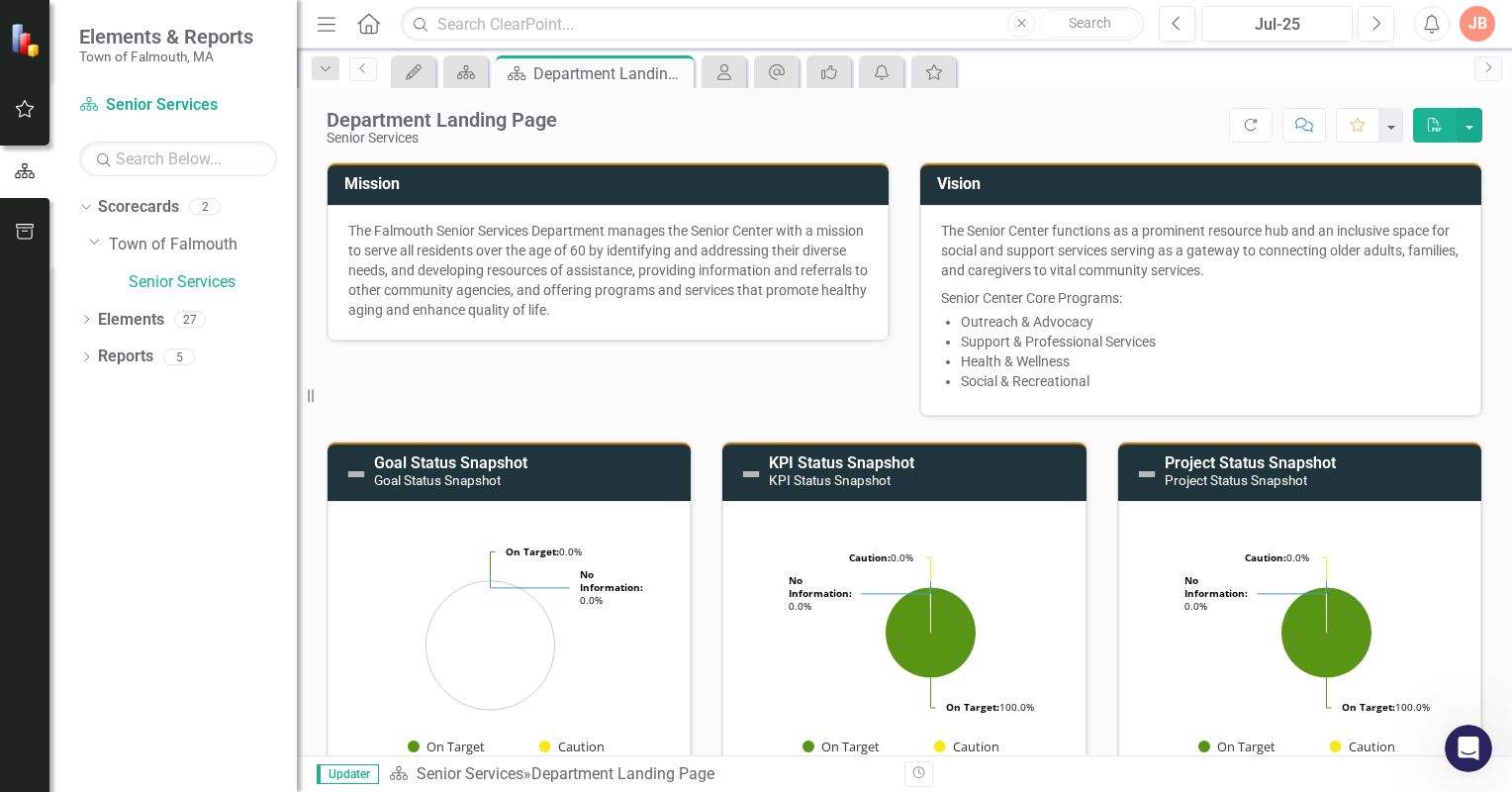 click 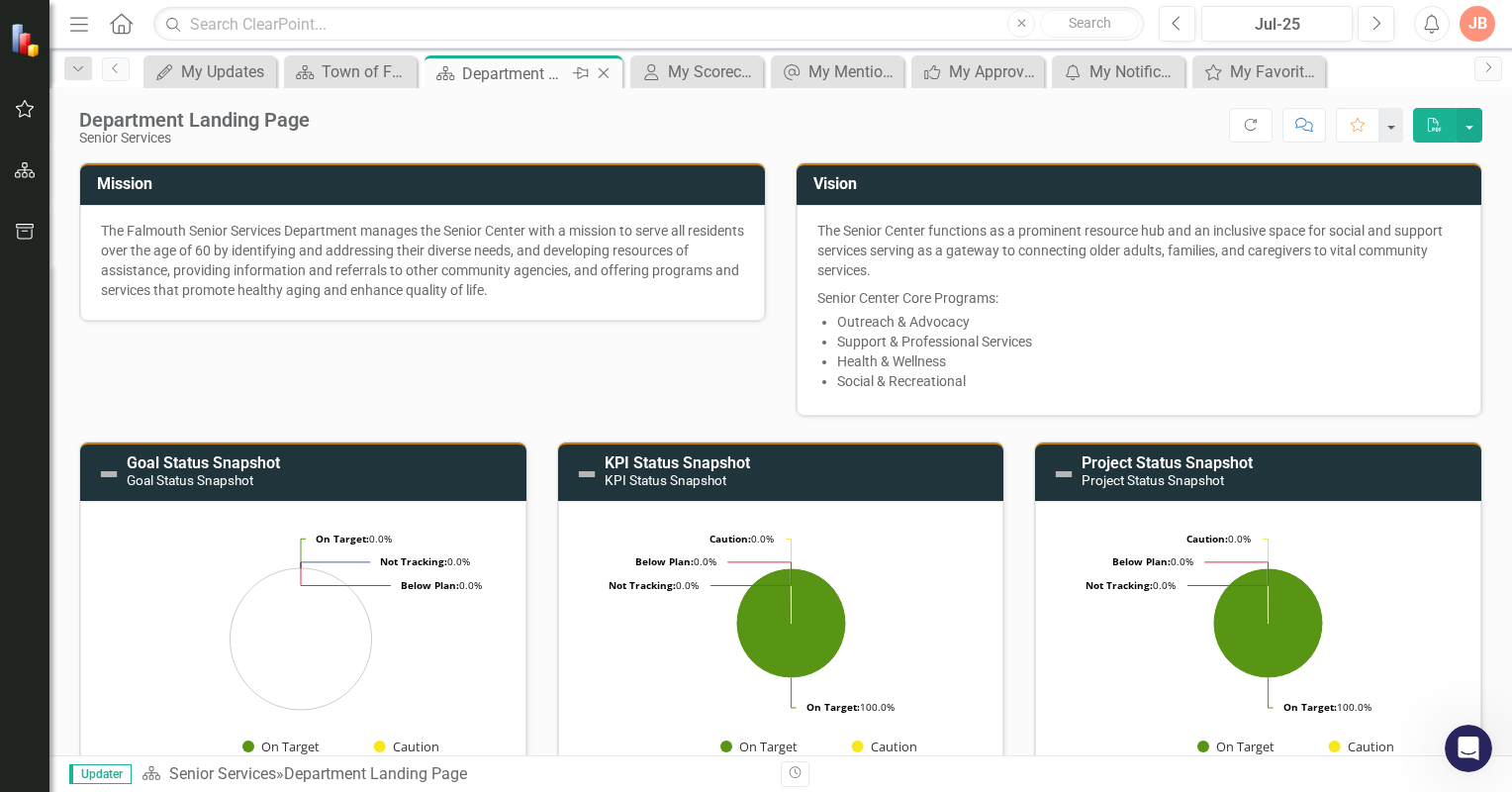 click on "Department Landing Page" at bounding box center (515, 73) 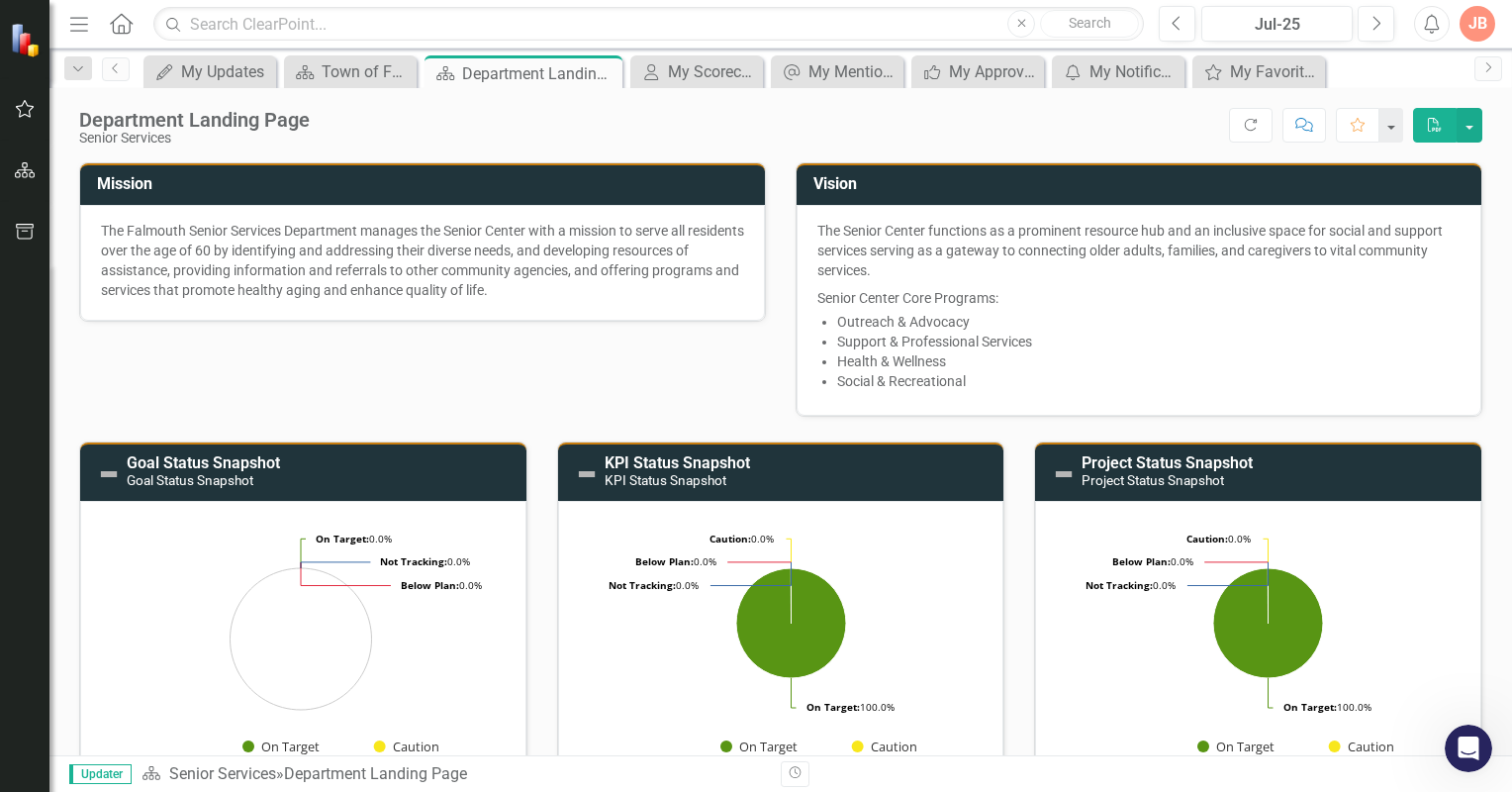 click on "Updater" at bounding box center [100, 774] 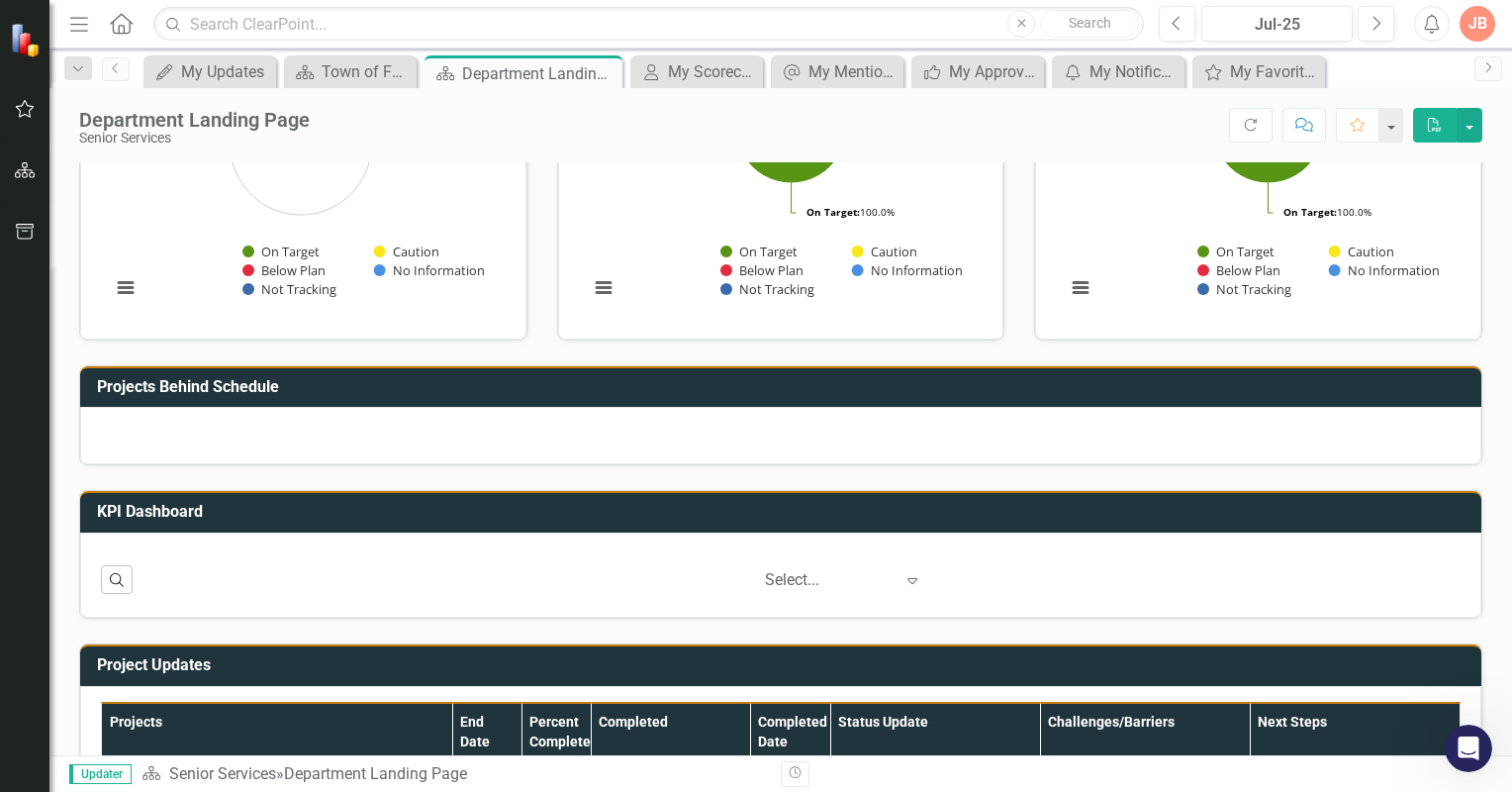 scroll, scrollTop: 0, scrollLeft: 0, axis: both 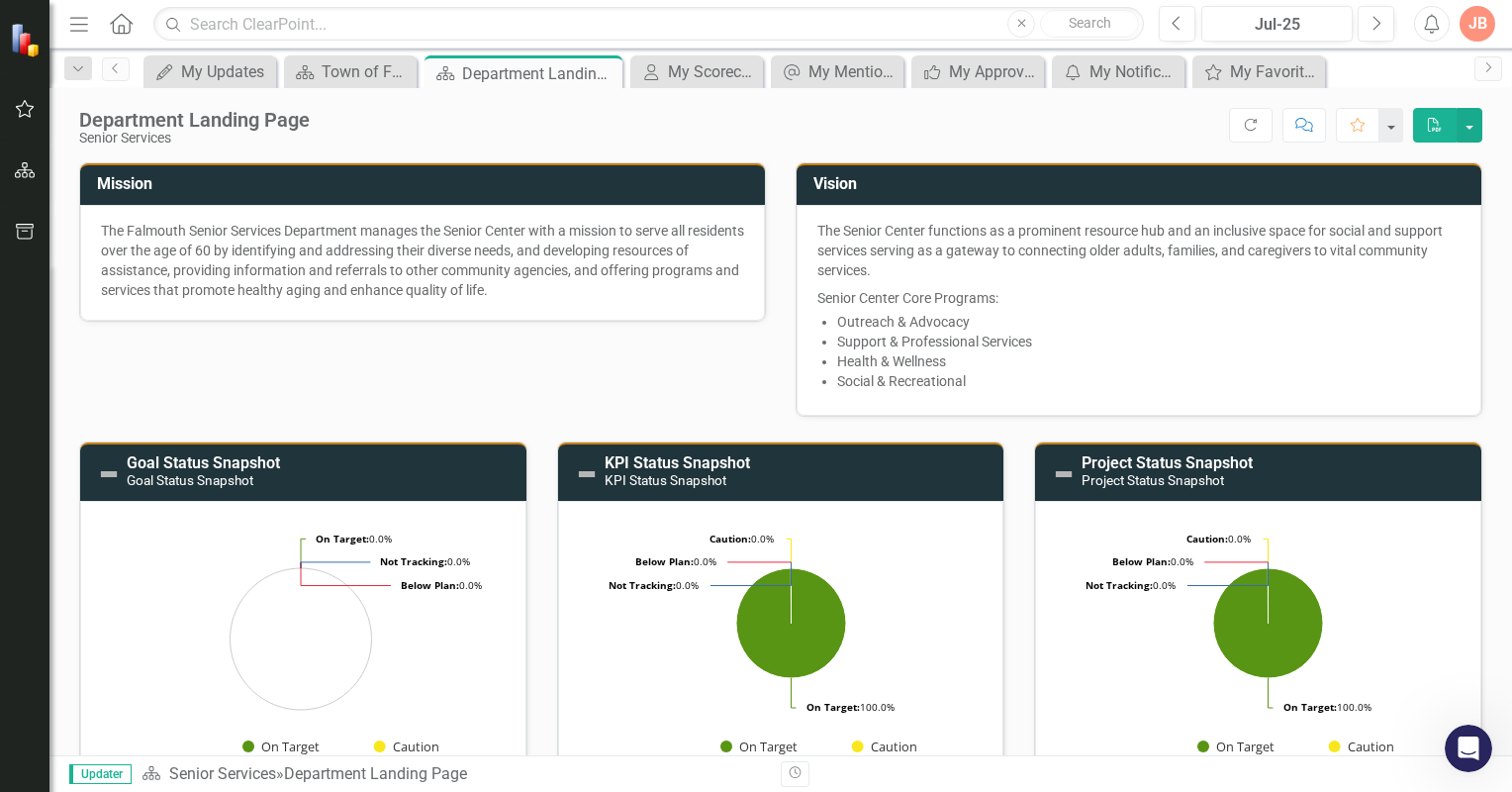 click 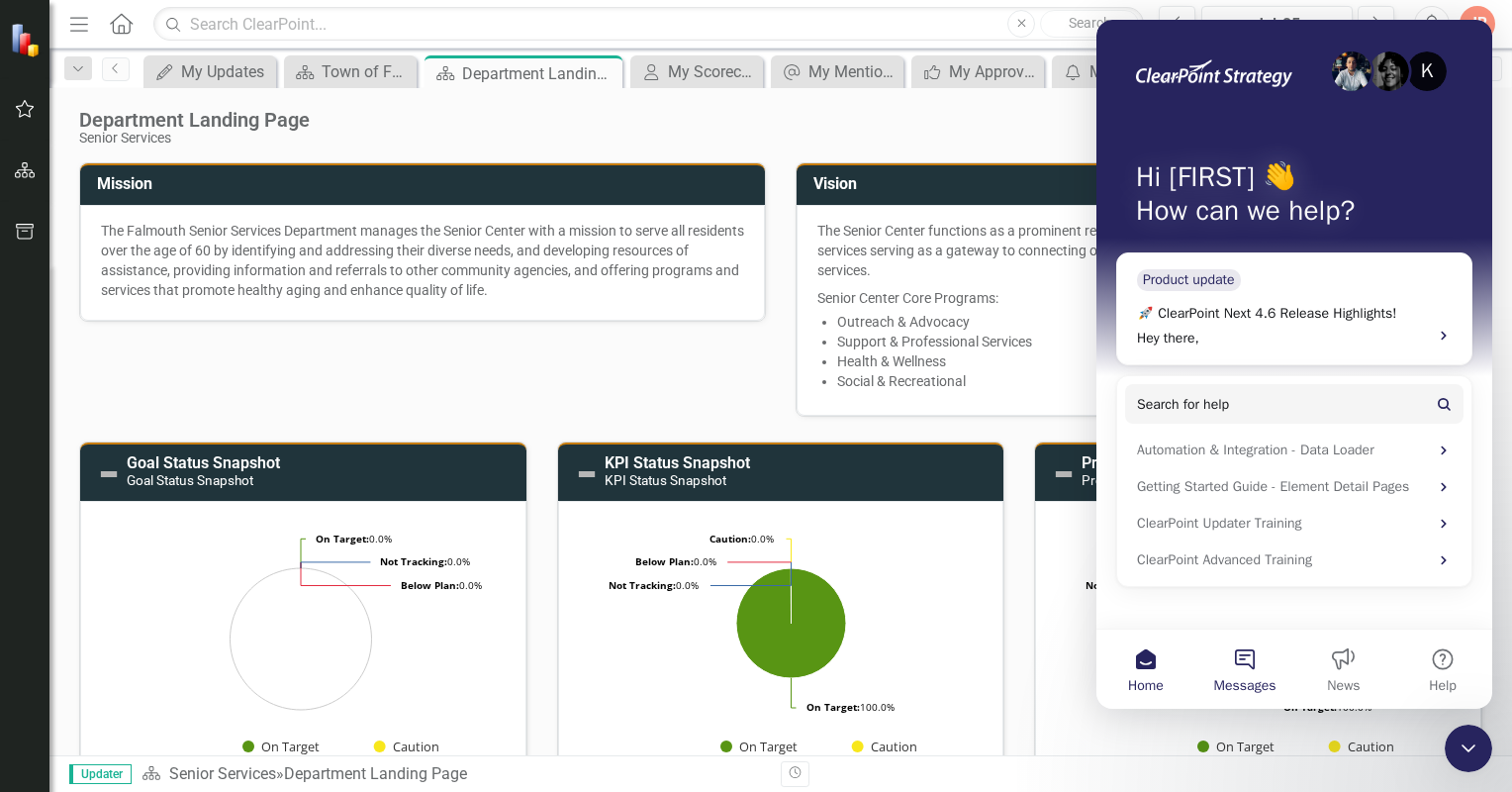 click on "Messages" at bounding box center (1245, 669) 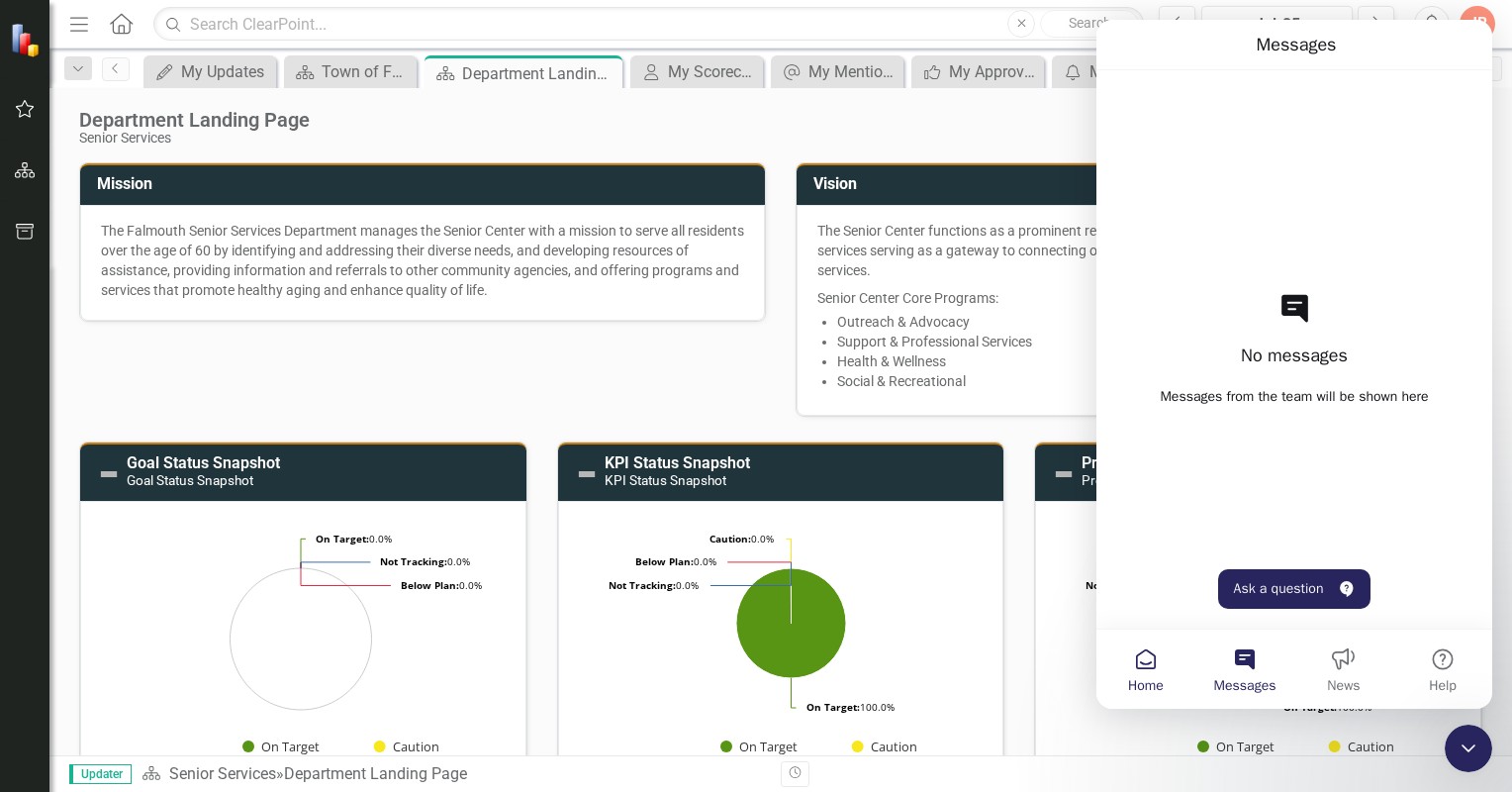 click on "Home" at bounding box center [1146, 669] 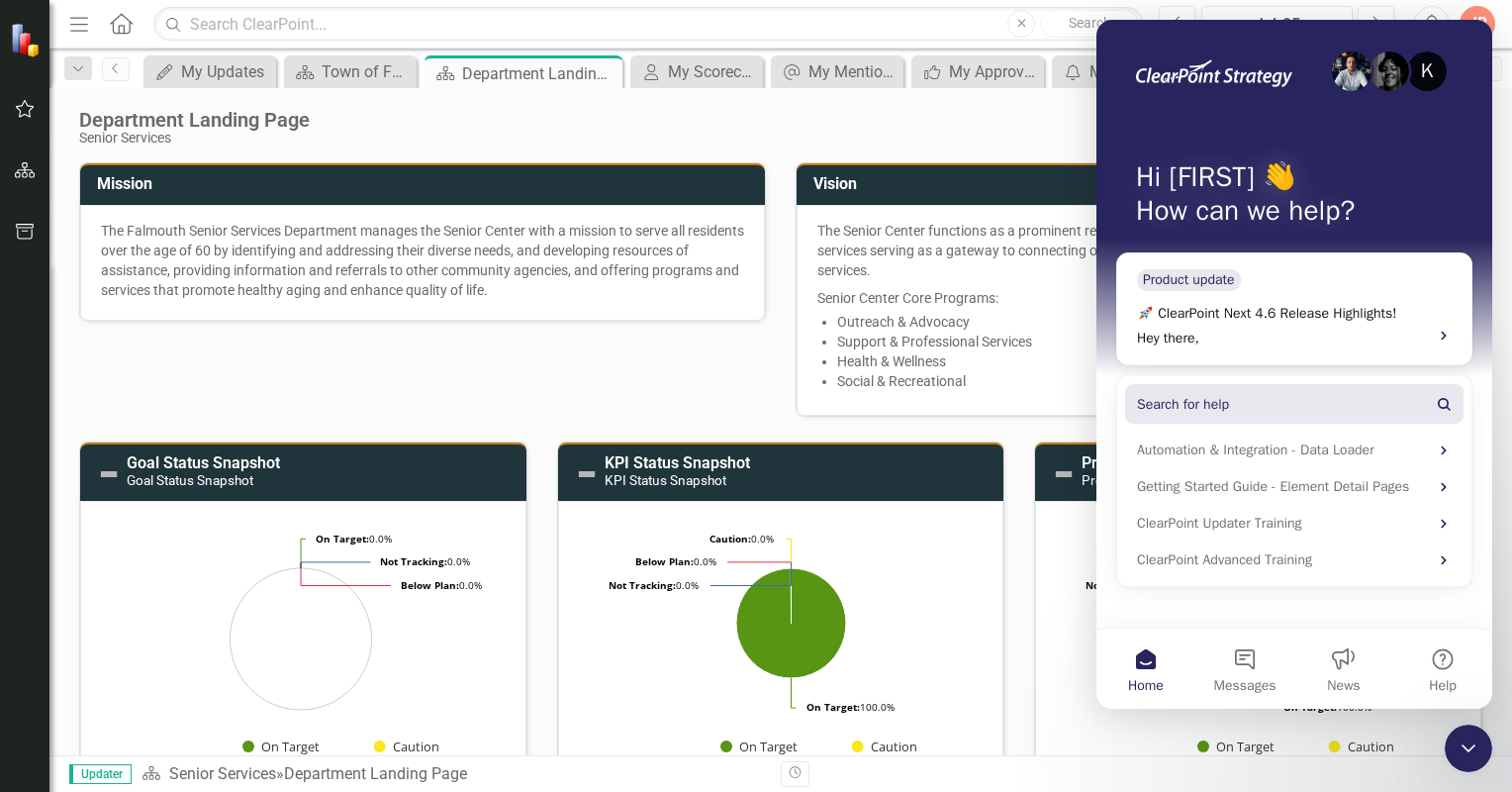 click on "Search for help" at bounding box center [1294, 404] 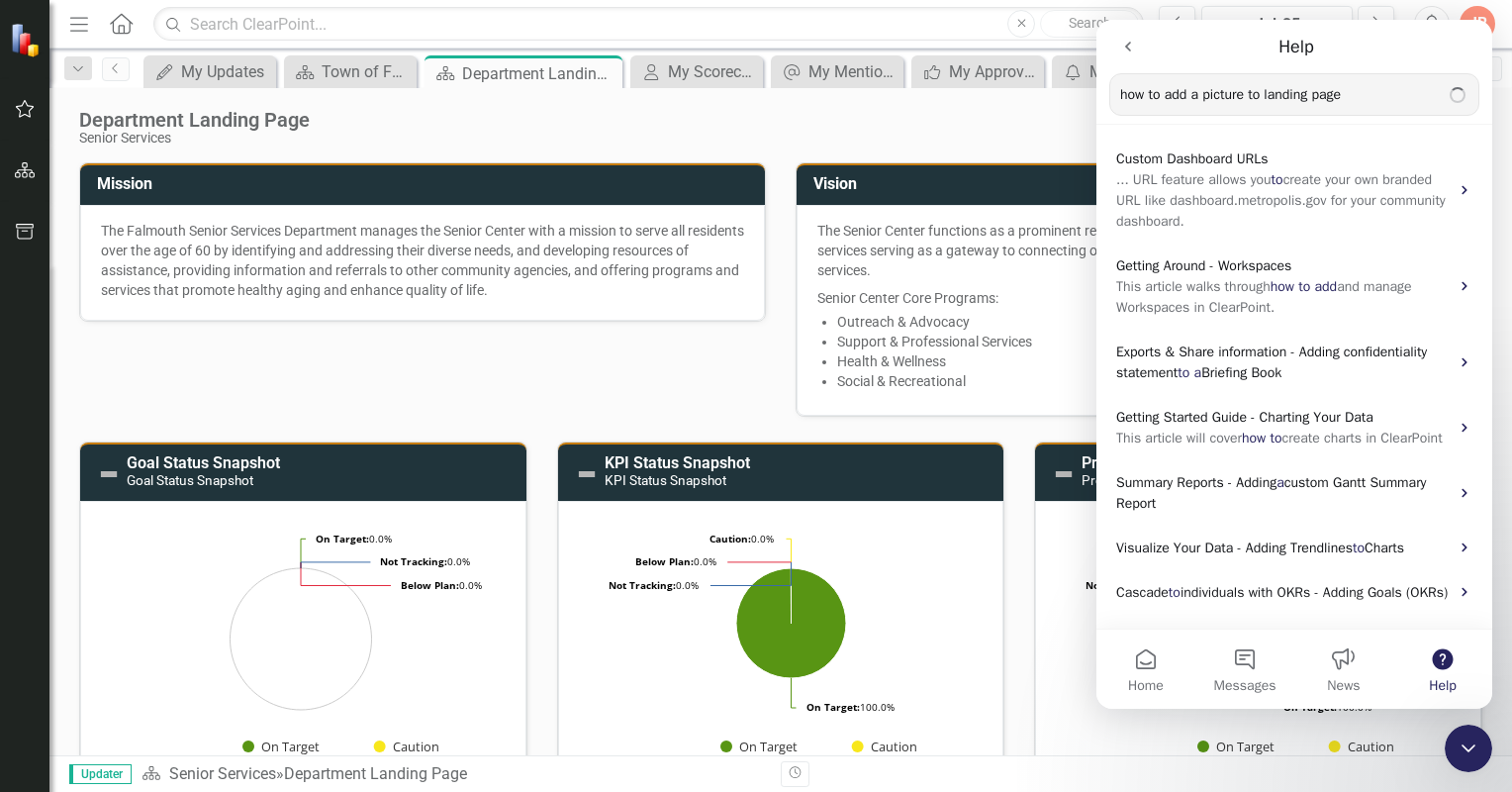 type on "how to add a picture to landing page" 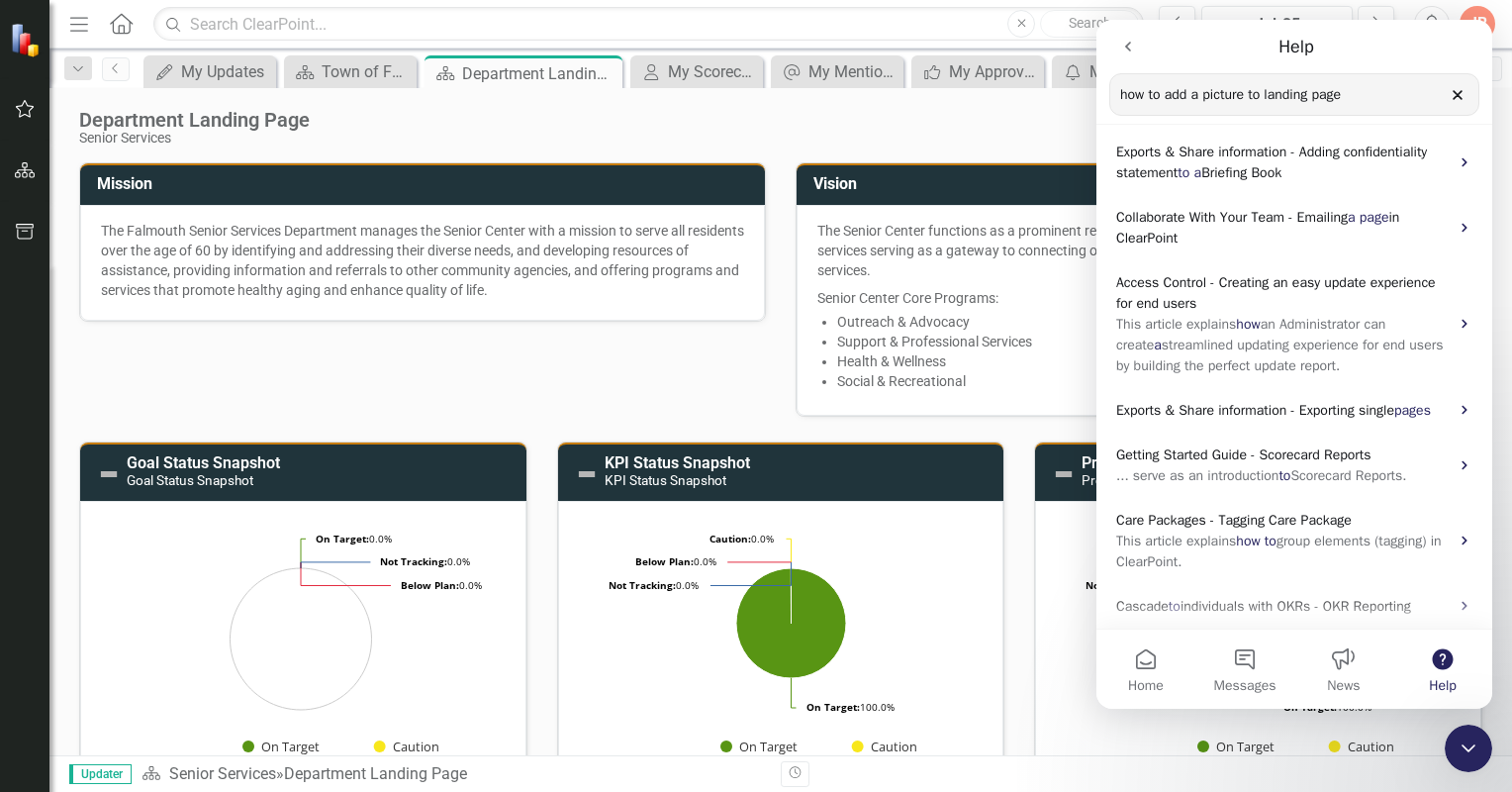 scroll, scrollTop: 0, scrollLeft: 0, axis: both 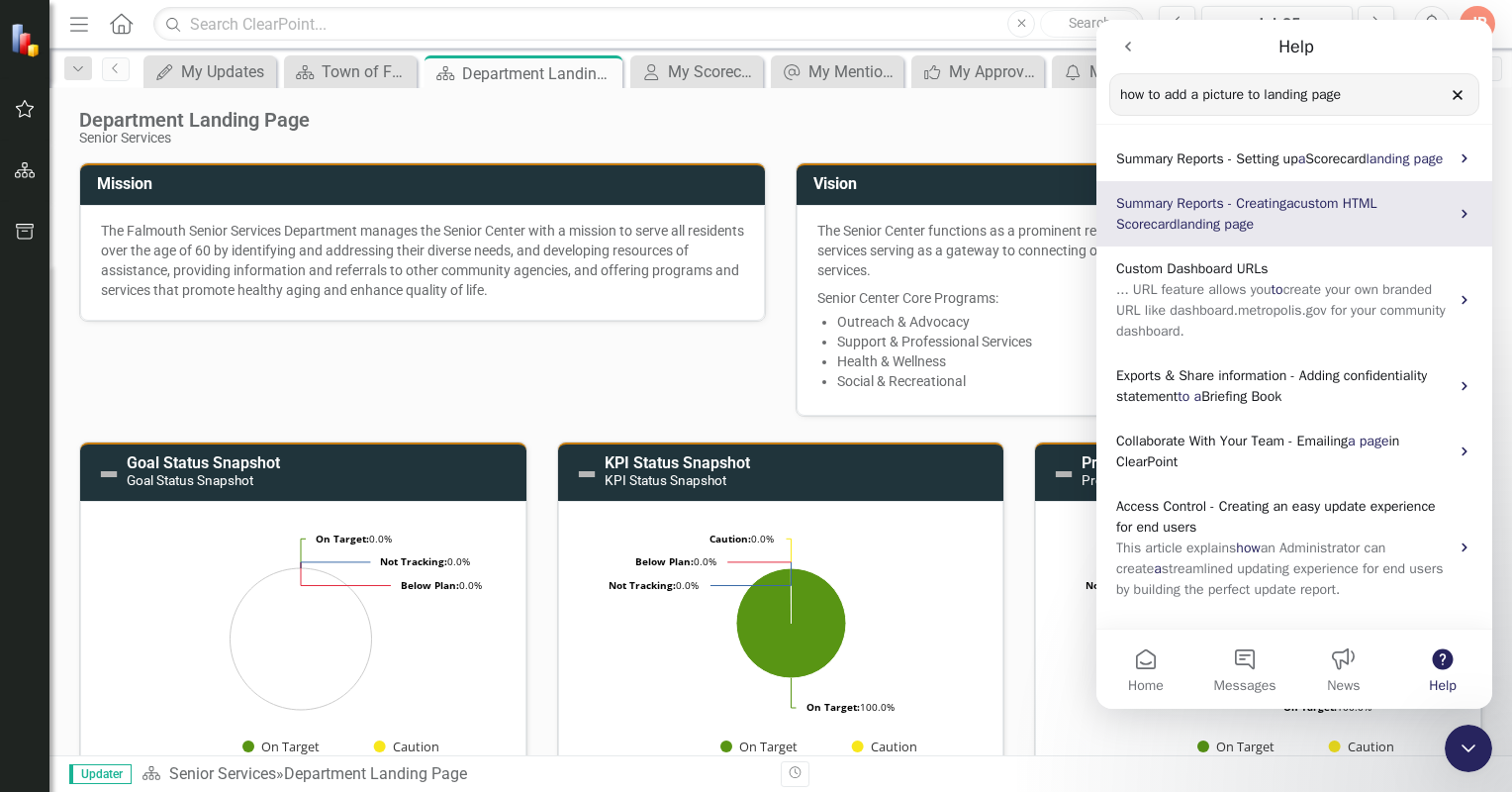 click on "custom HTML Scorecard" at bounding box center (1246, 214) 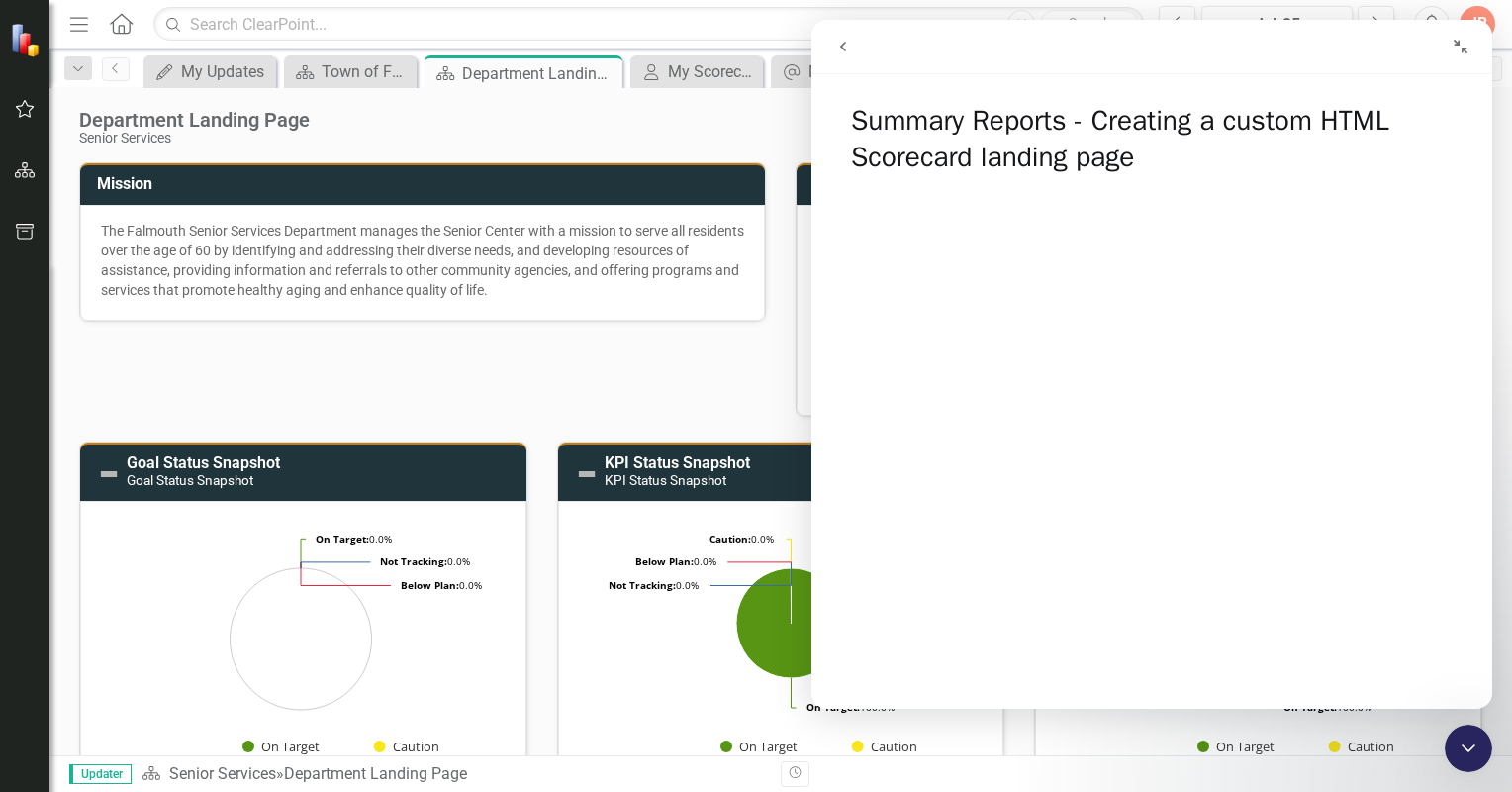 click 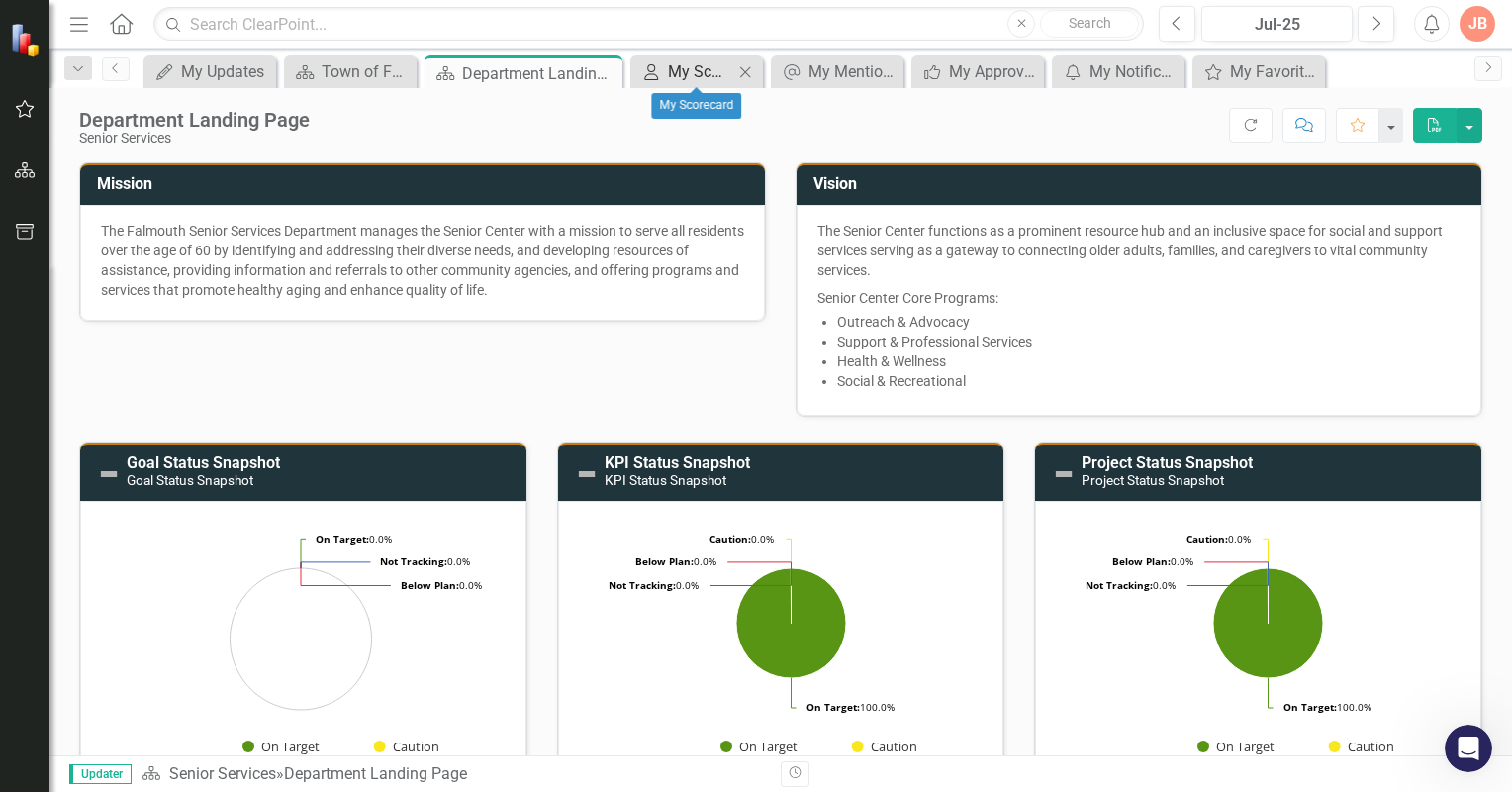 click on "My Scorecard" at bounding box center [701, 71] 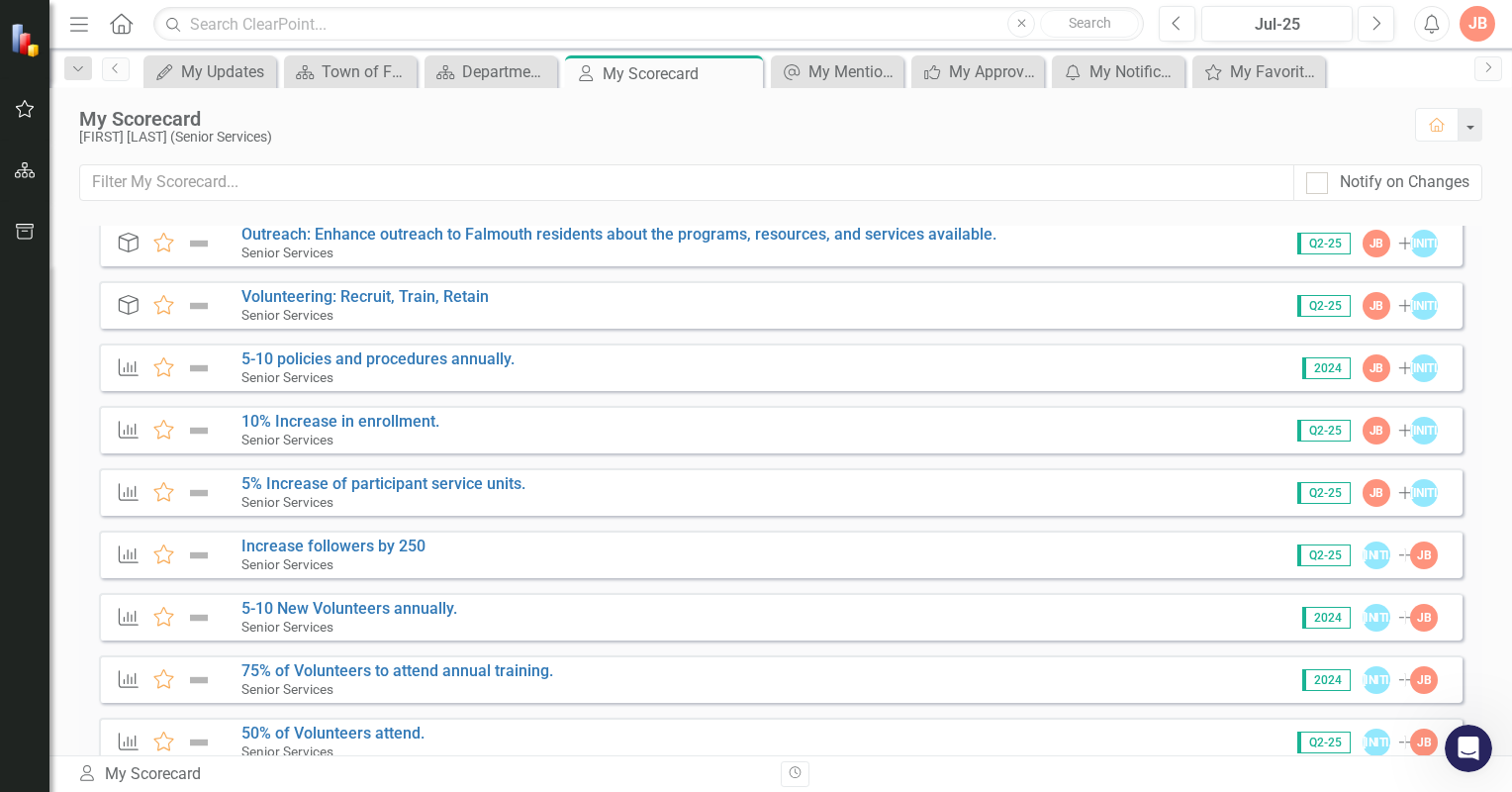 scroll, scrollTop: 0, scrollLeft: 0, axis: both 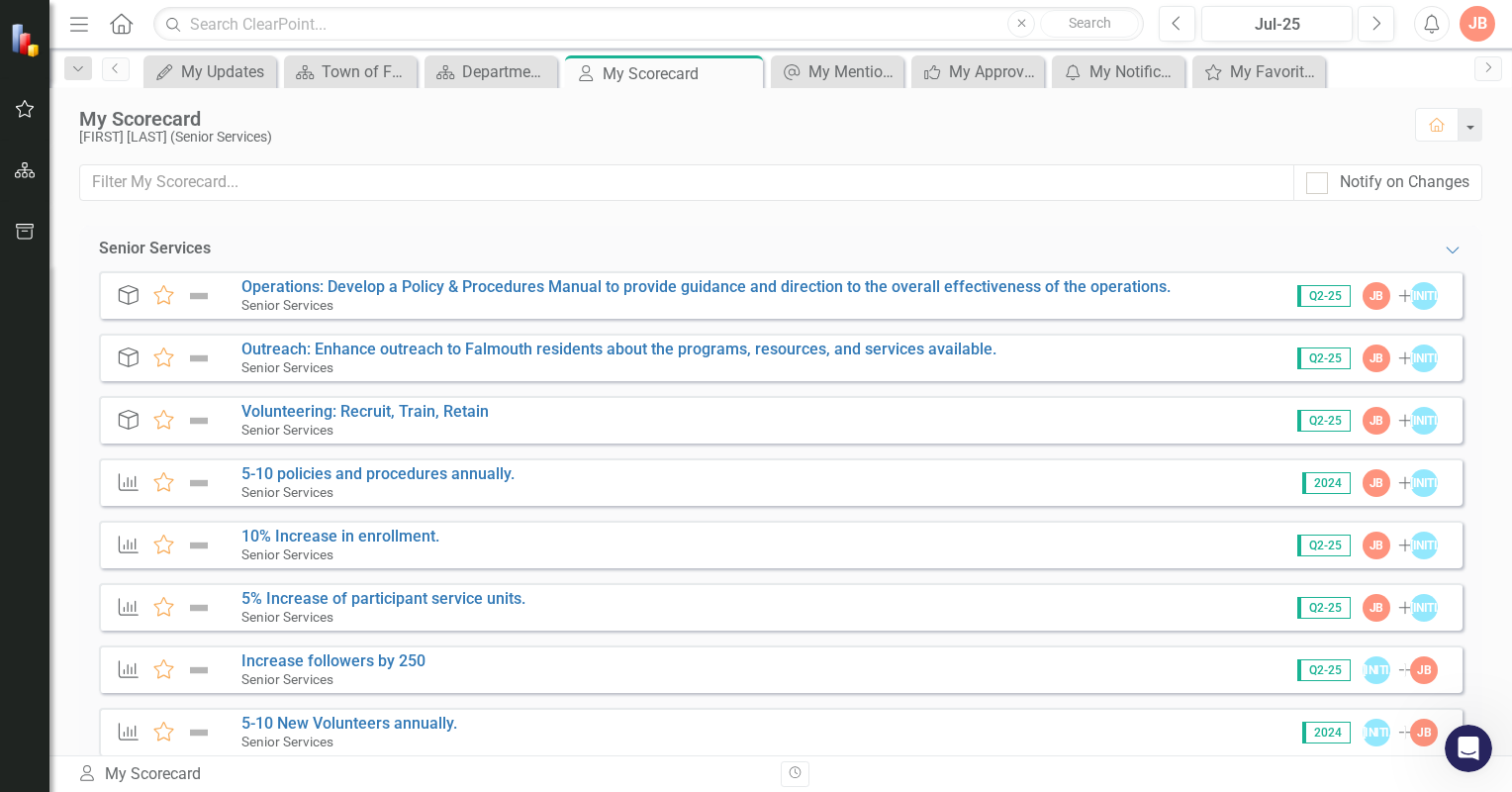 click on "JB" at bounding box center [1477, 24] 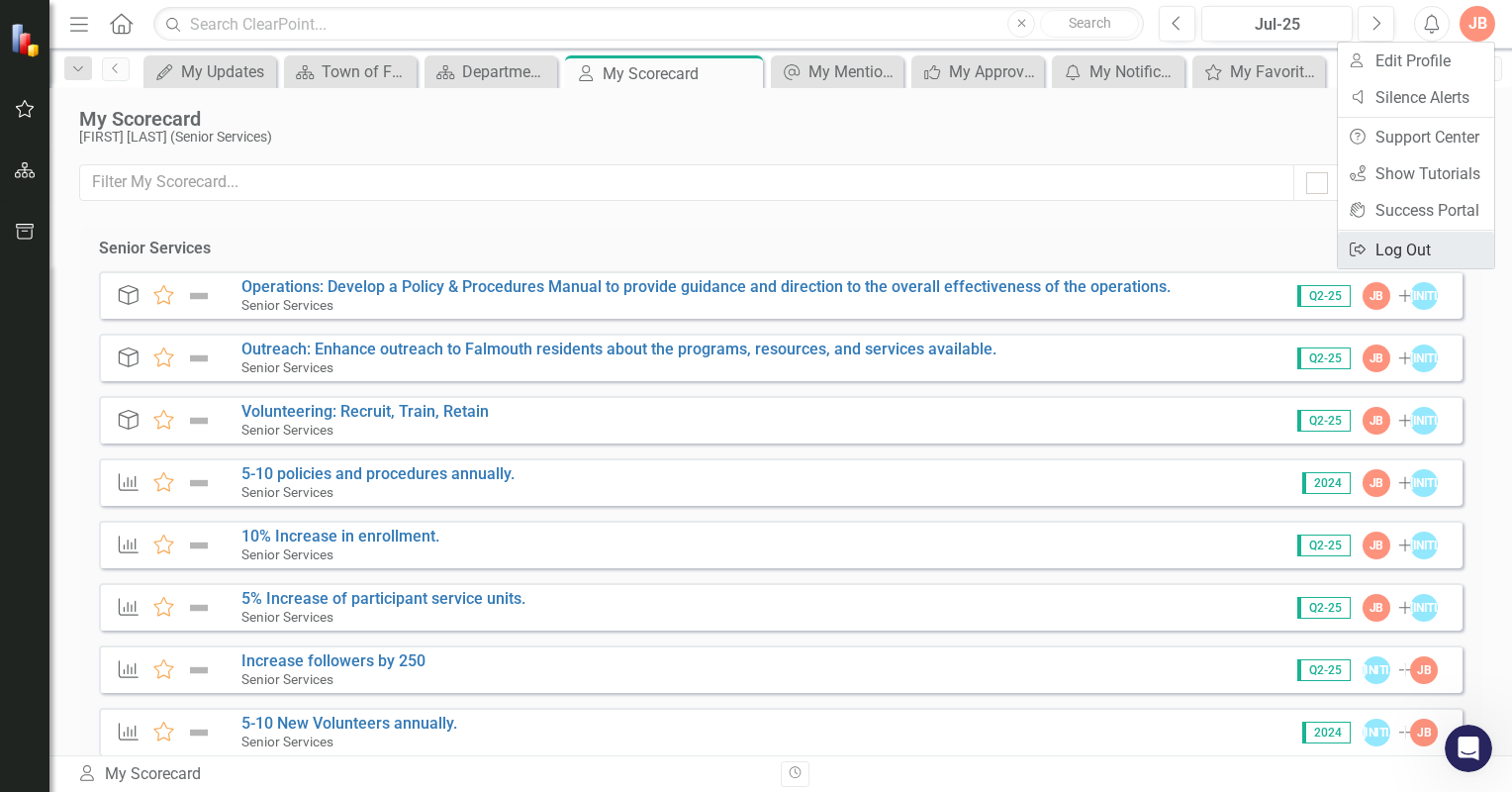 click on "Logout Log Out" at bounding box center (1416, 249) 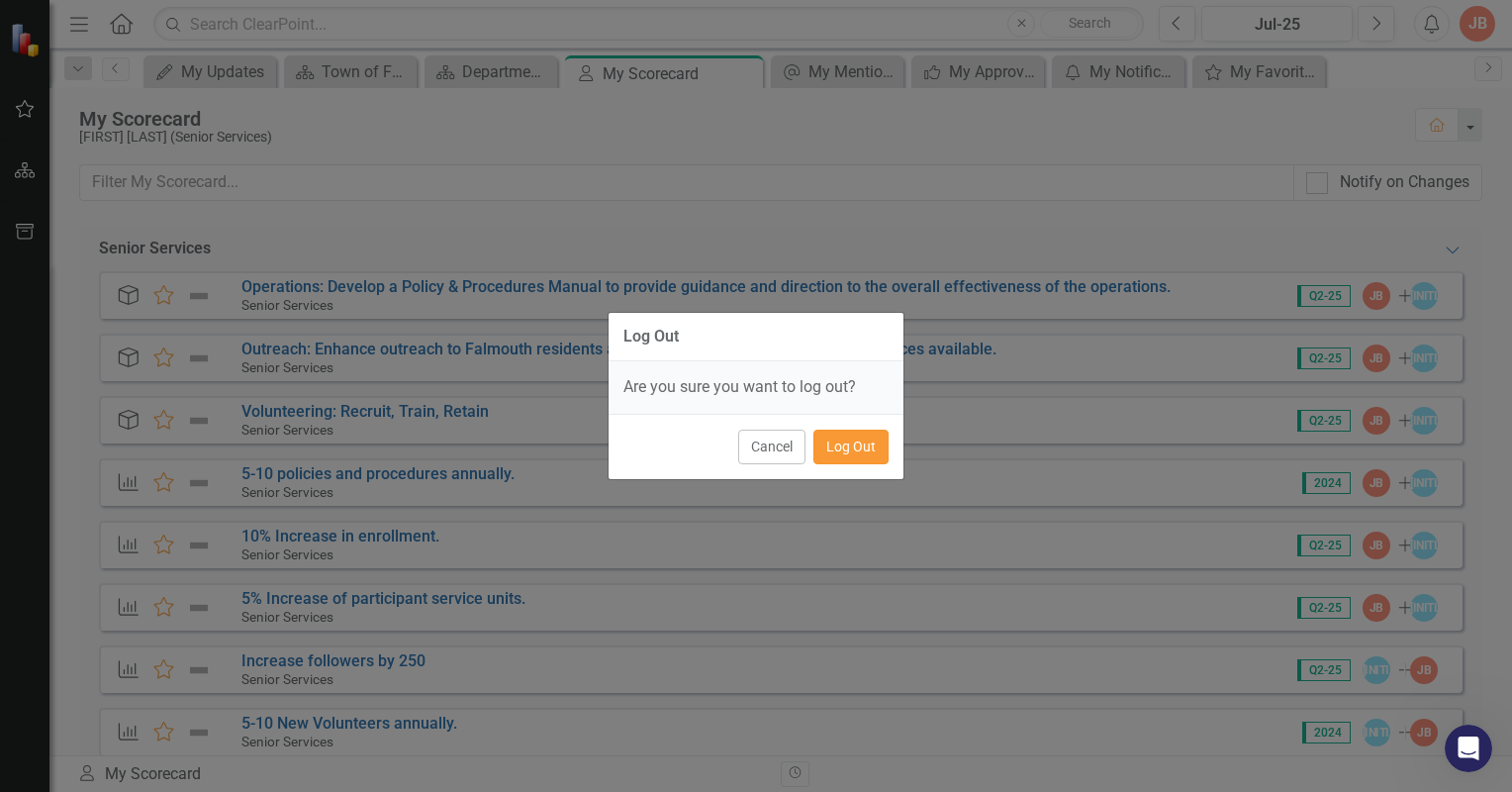 click on "Log Out" at bounding box center (851, 446) 